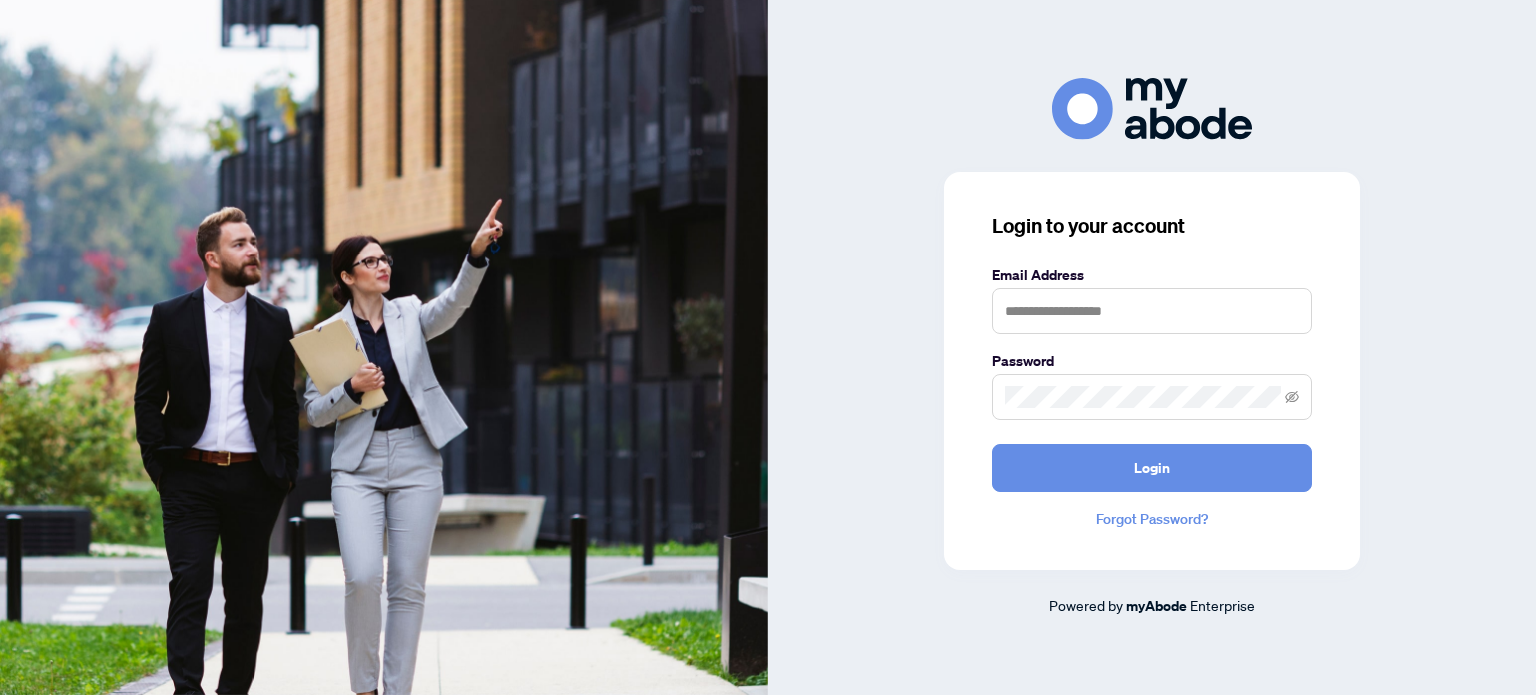scroll, scrollTop: 0, scrollLeft: 0, axis: both 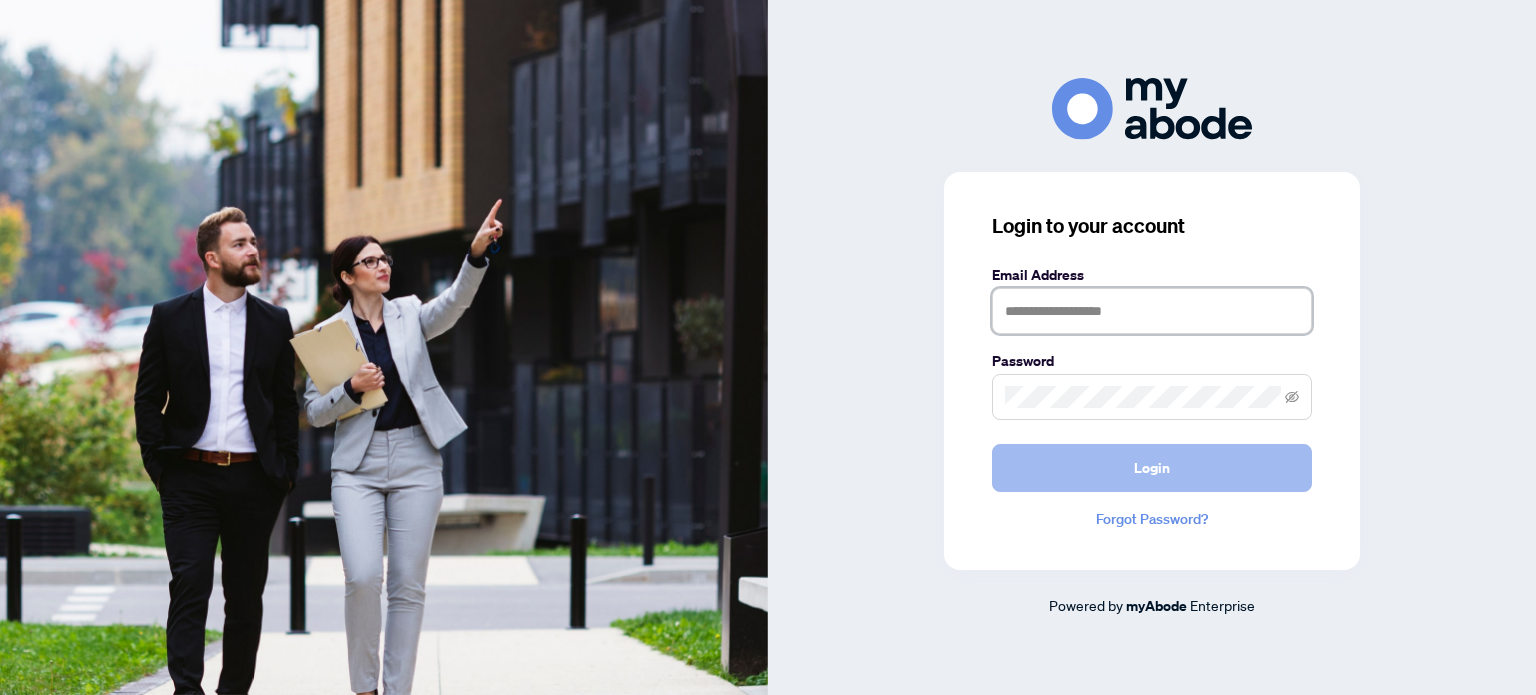 type on "**********" 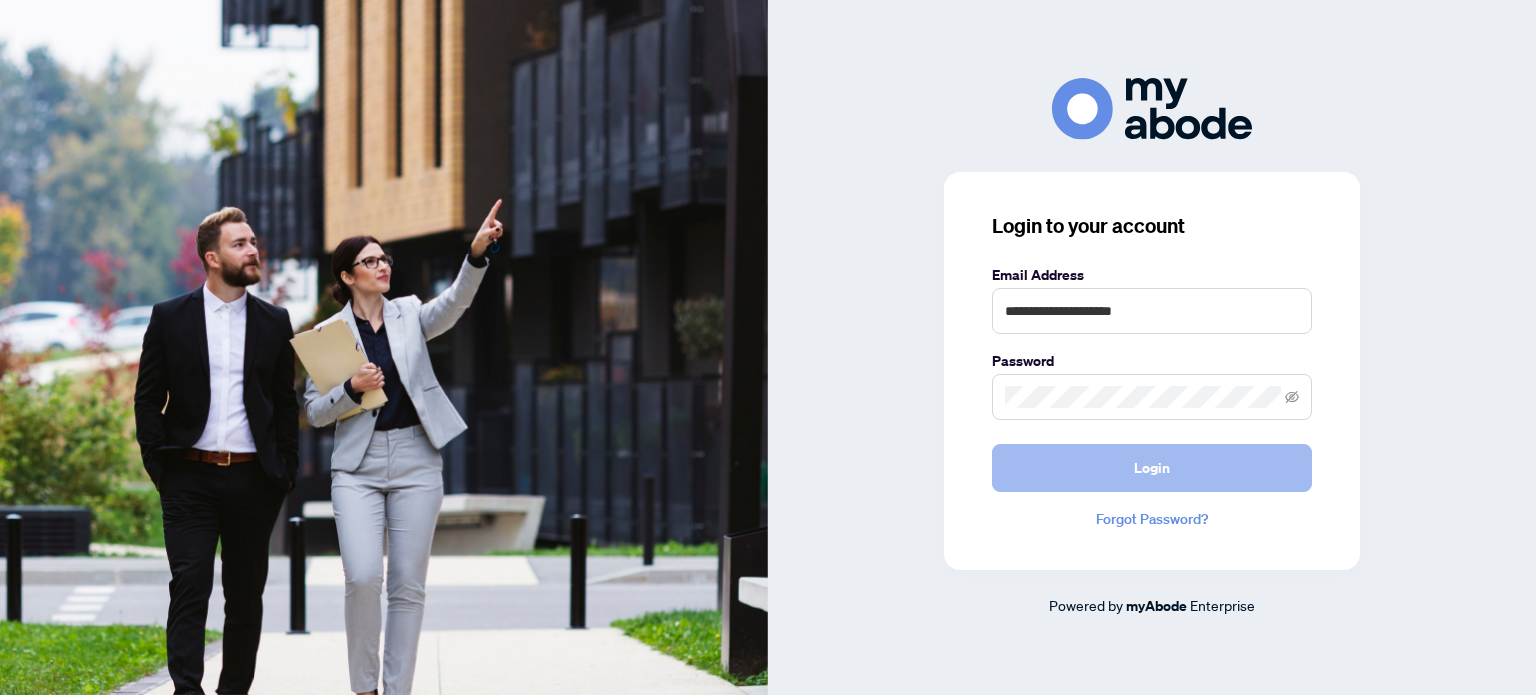click on "Login" at bounding box center (1152, 468) 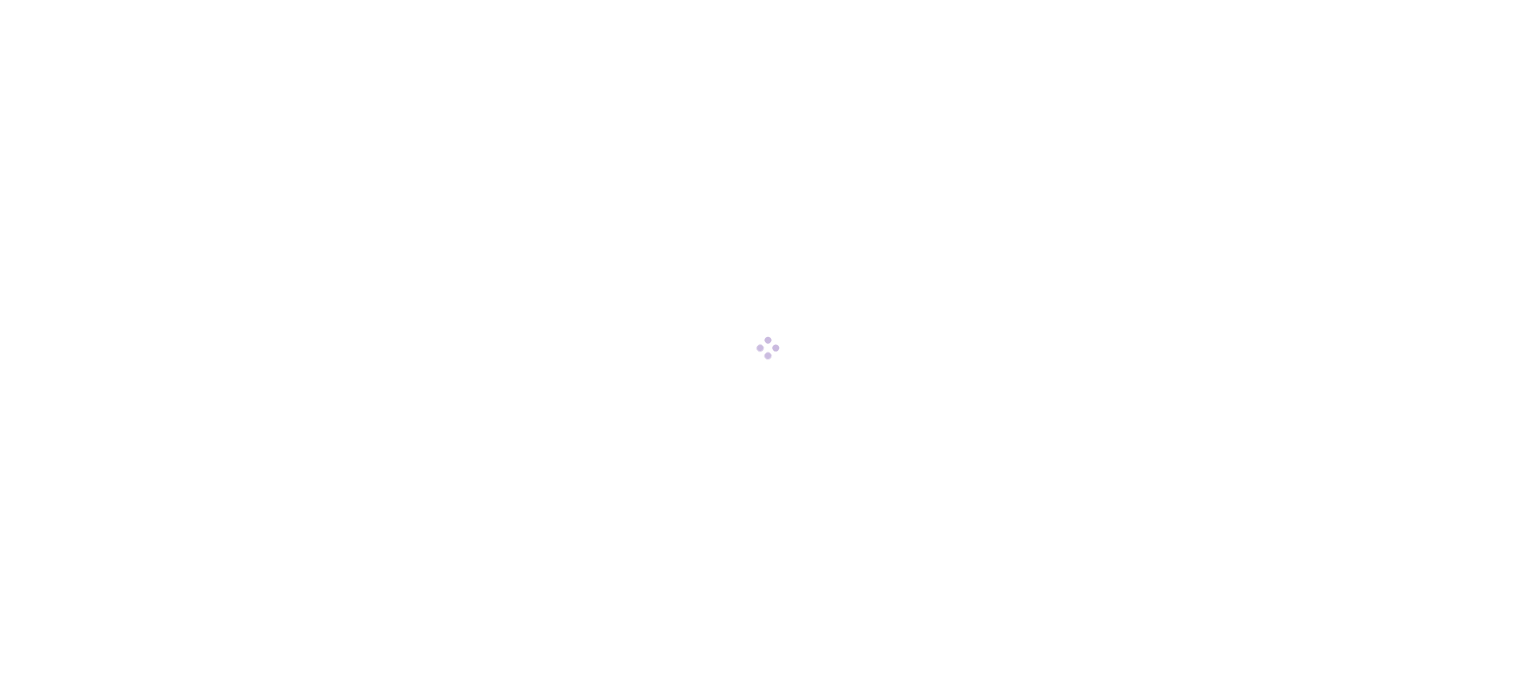 scroll, scrollTop: 0, scrollLeft: 0, axis: both 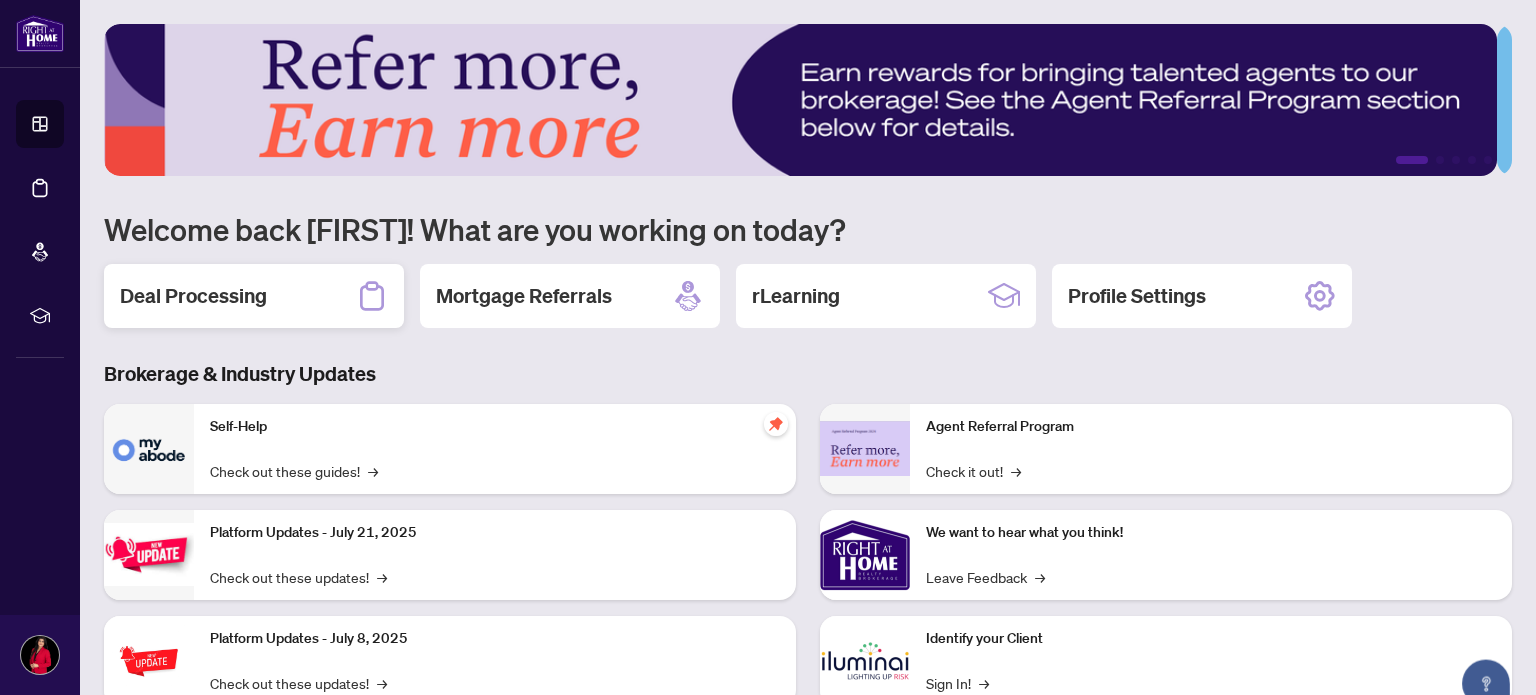 click on "Deal Processing" at bounding box center (193, 296) 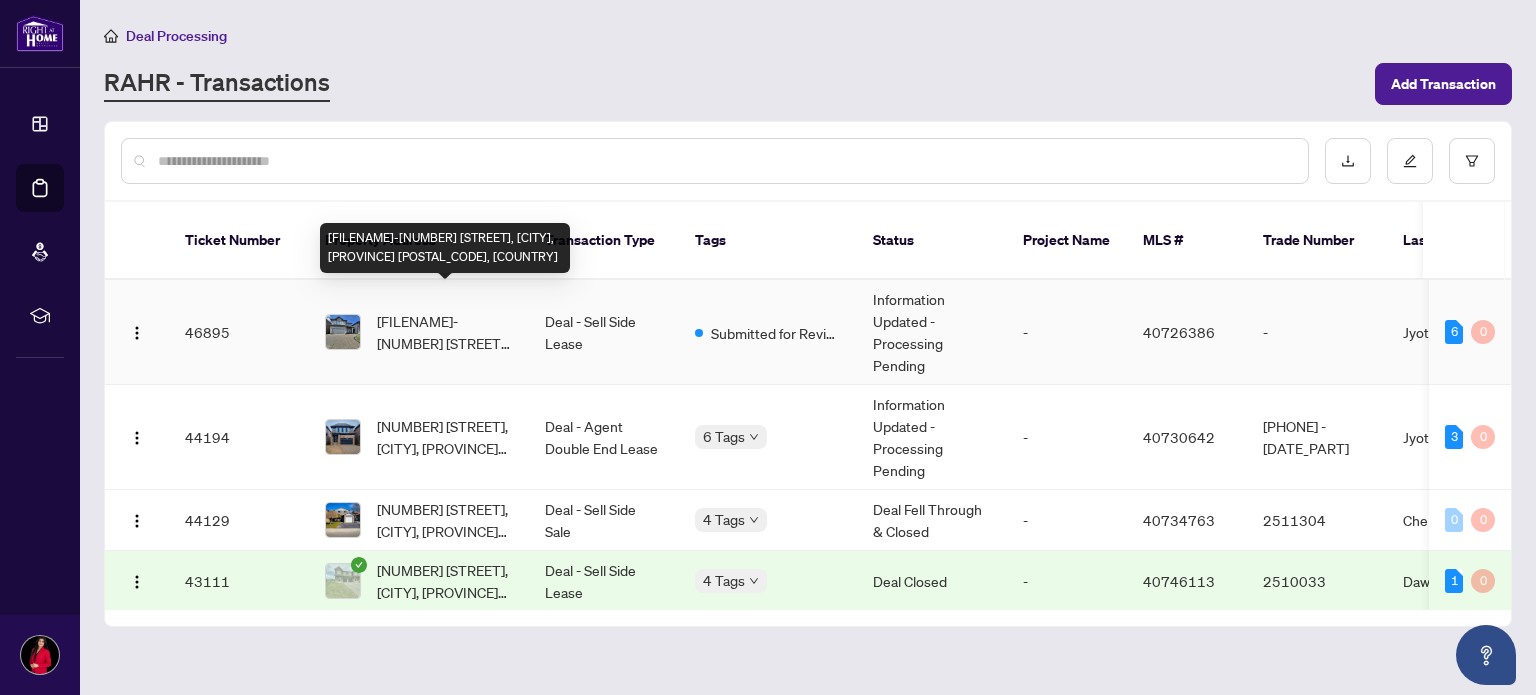 click on "[FILENAME]-[NUMBER] [STREET], [CITY], [PROVINCE] [POSTAL_CODE], [COUNTRY]" at bounding box center [445, 332] 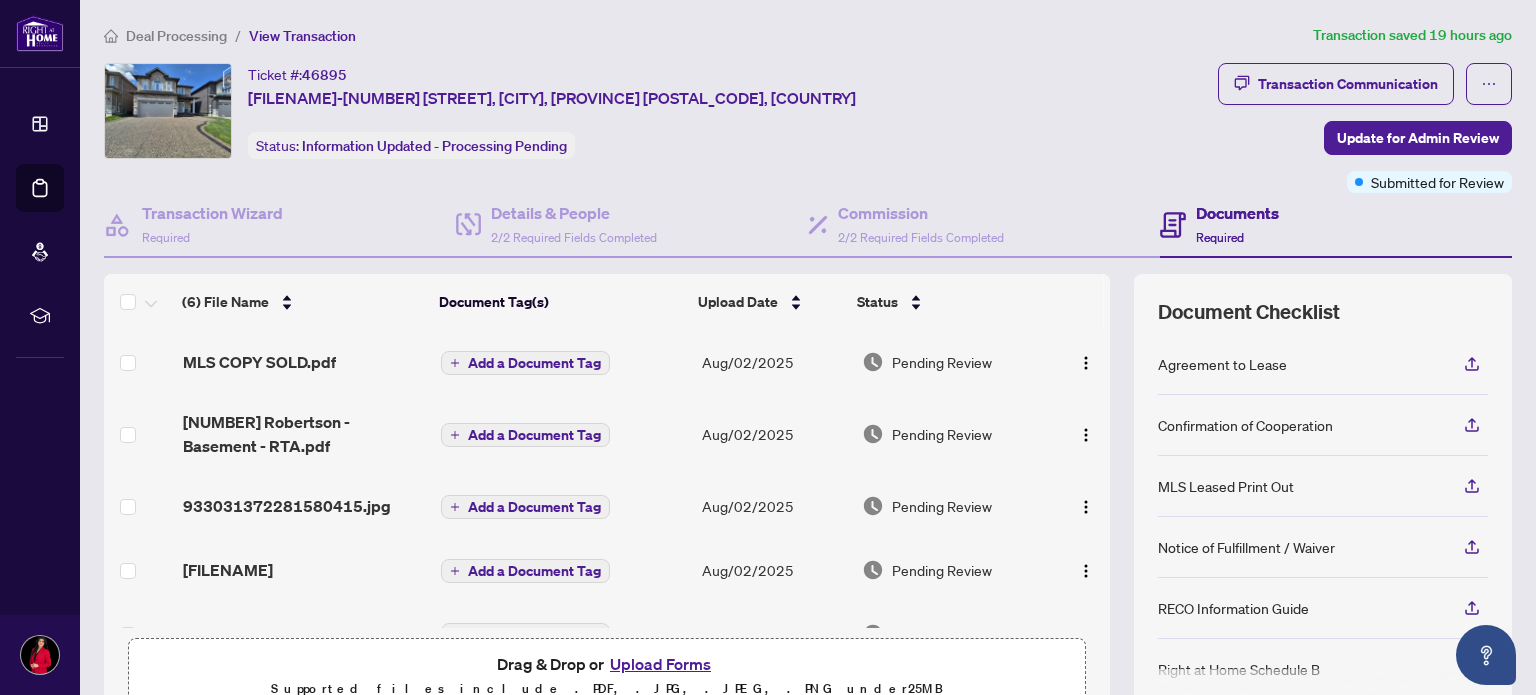 scroll, scrollTop: 108, scrollLeft: 0, axis: vertical 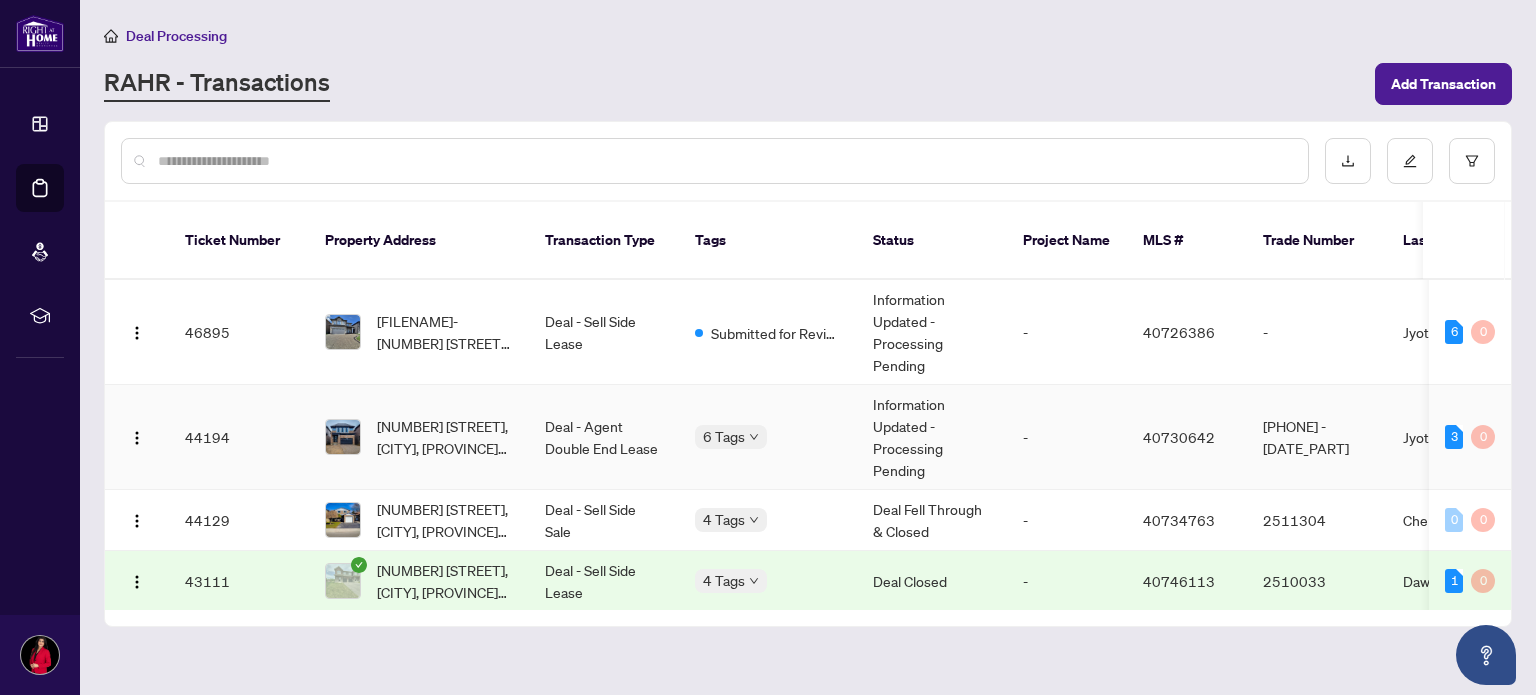 click on "-" at bounding box center (1067, 437) 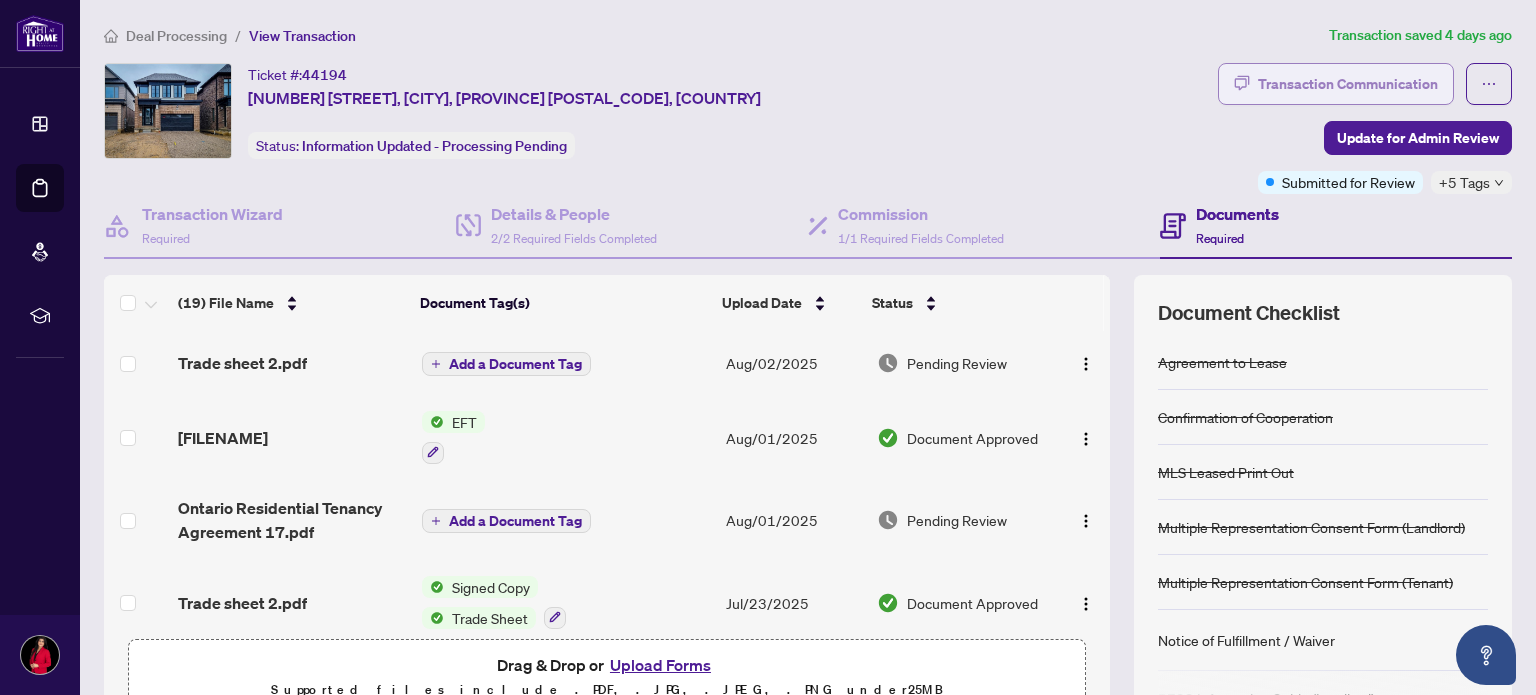 click on "Transaction Communication" at bounding box center (1348, 84) 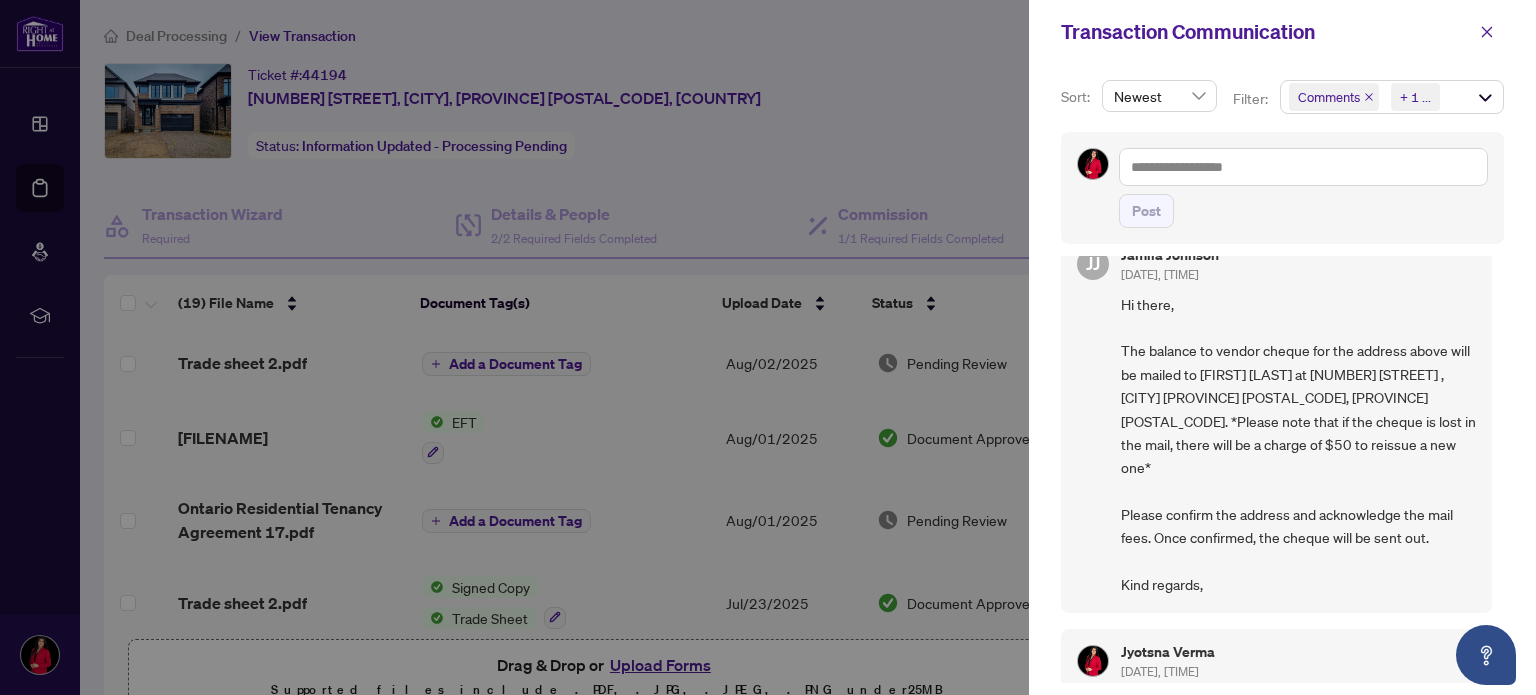 scroll, scrollTop: 0, scrollLeft: 0, axis: both 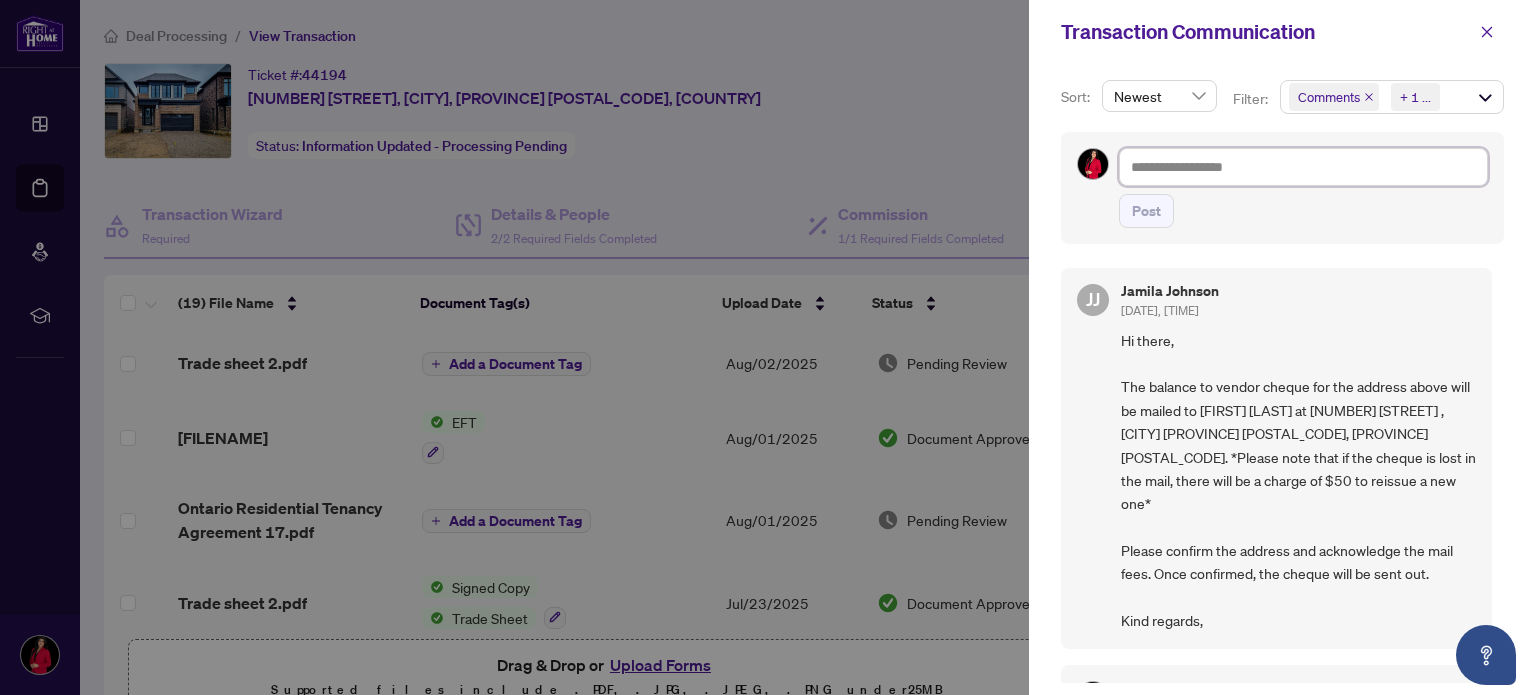 click at bounding box center [1303, 167] 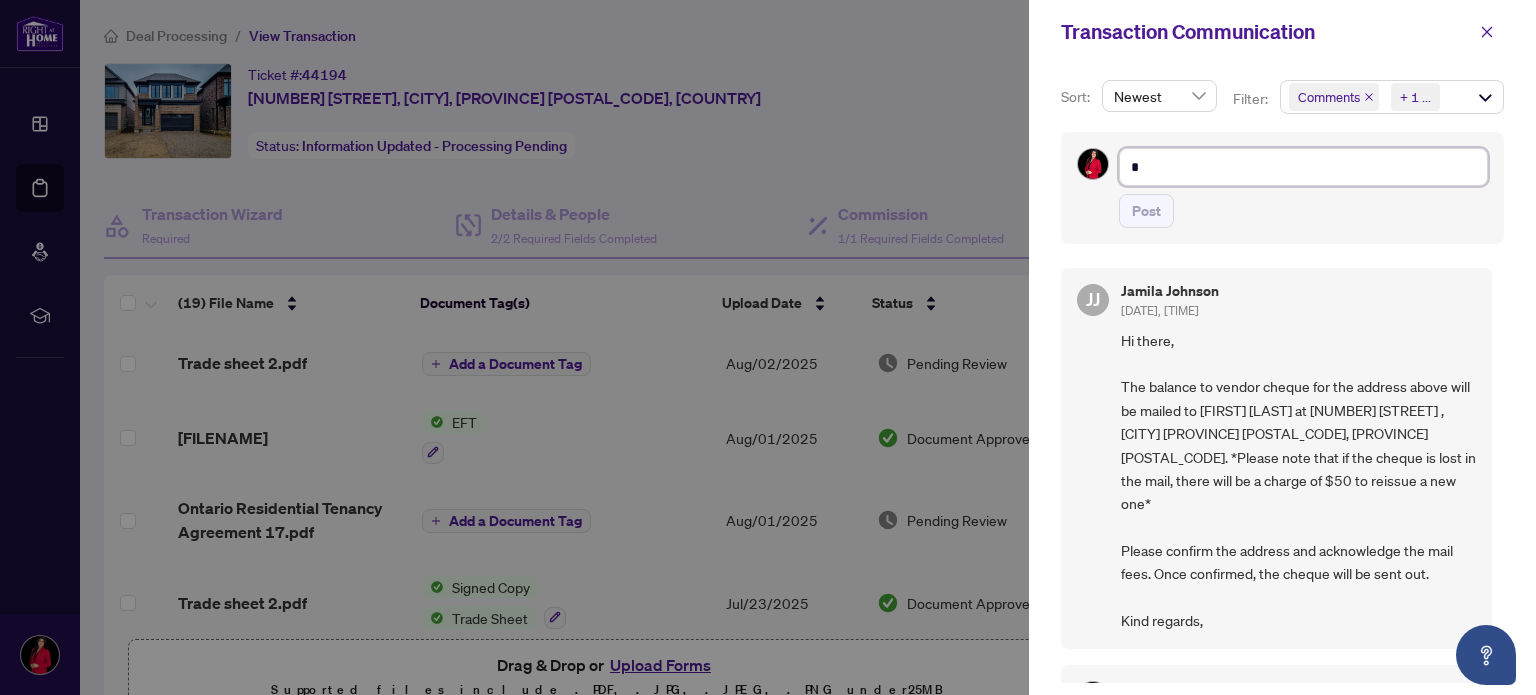 type on "*" 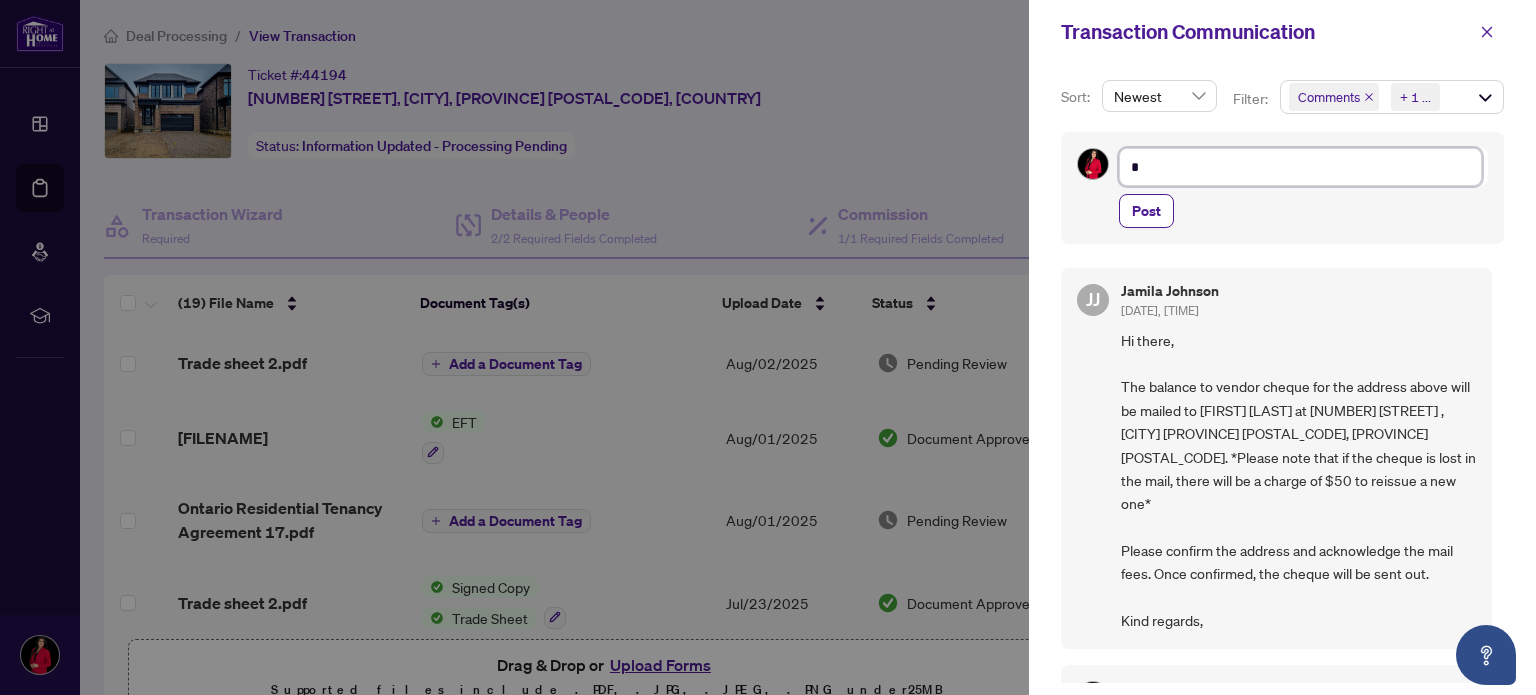 type on "**" 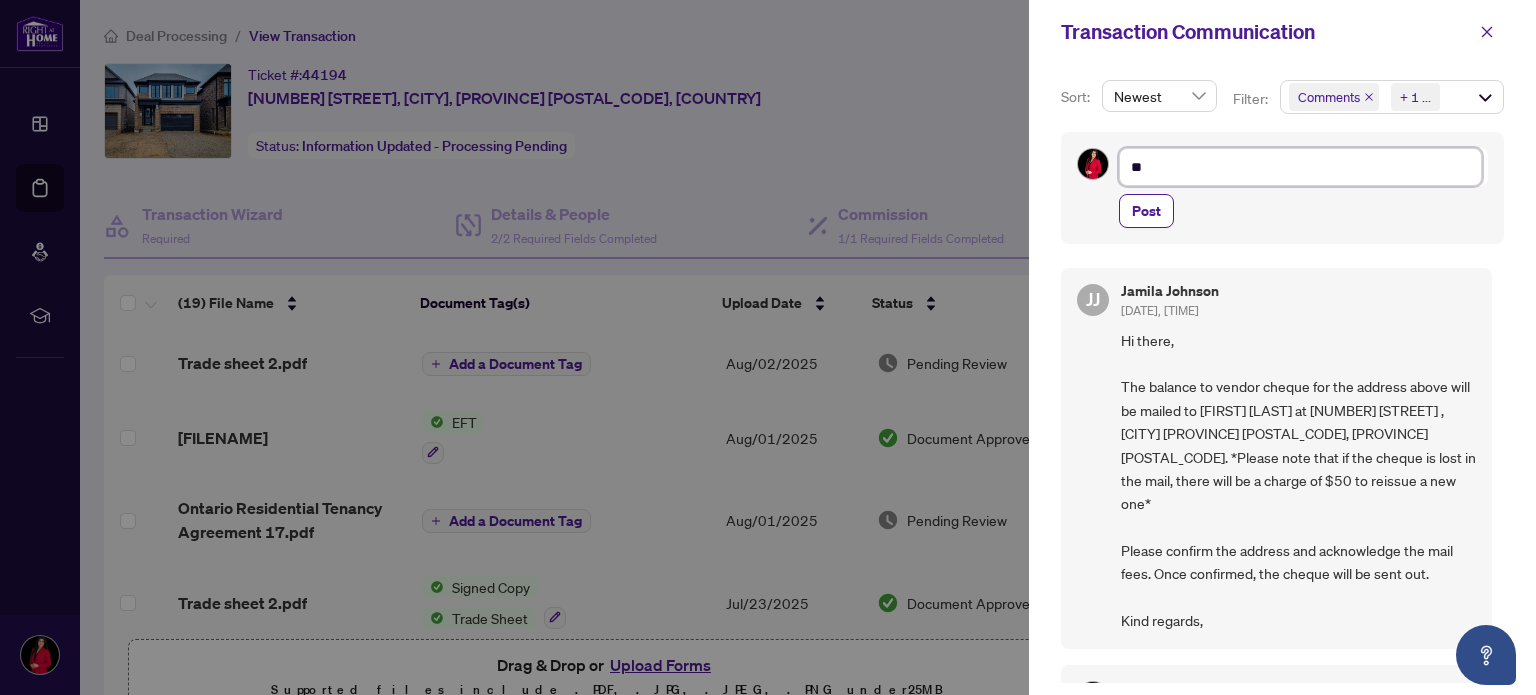 type on "***" 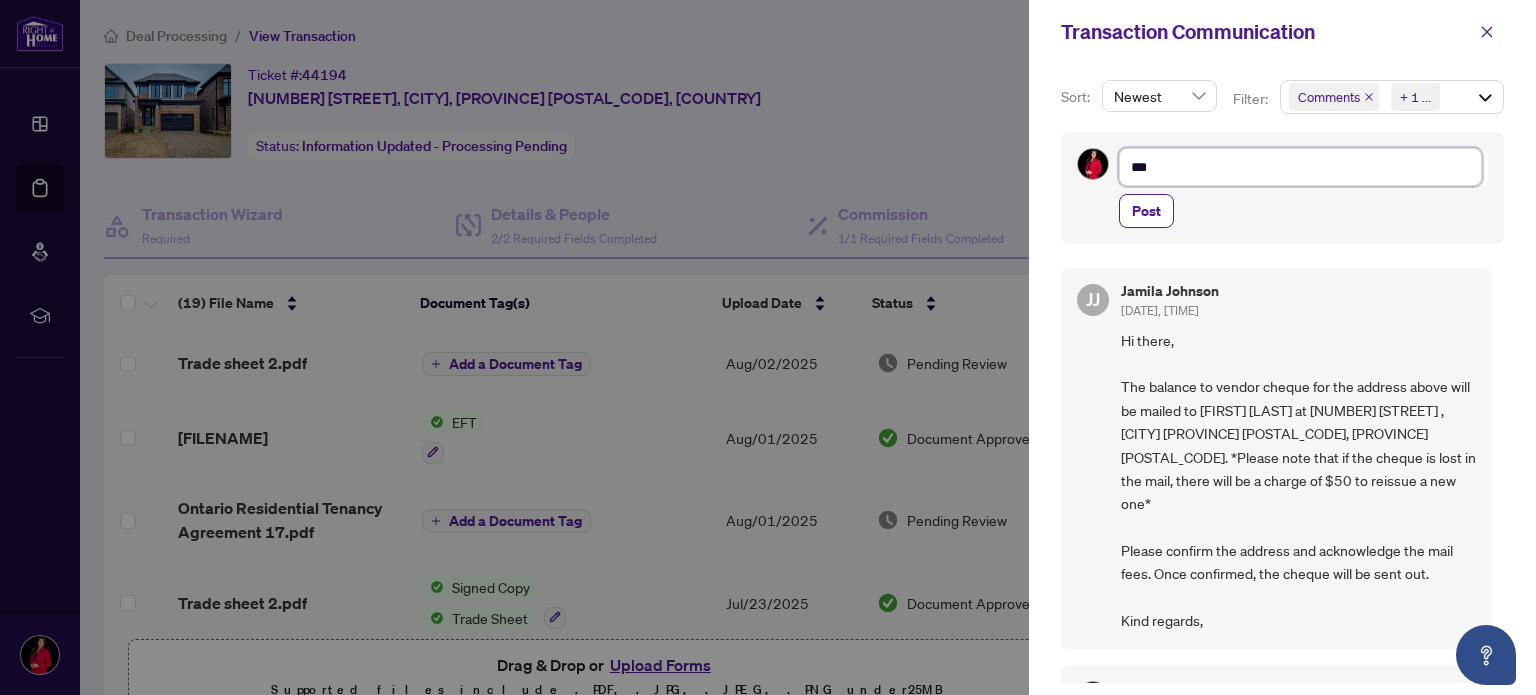 type on "***" 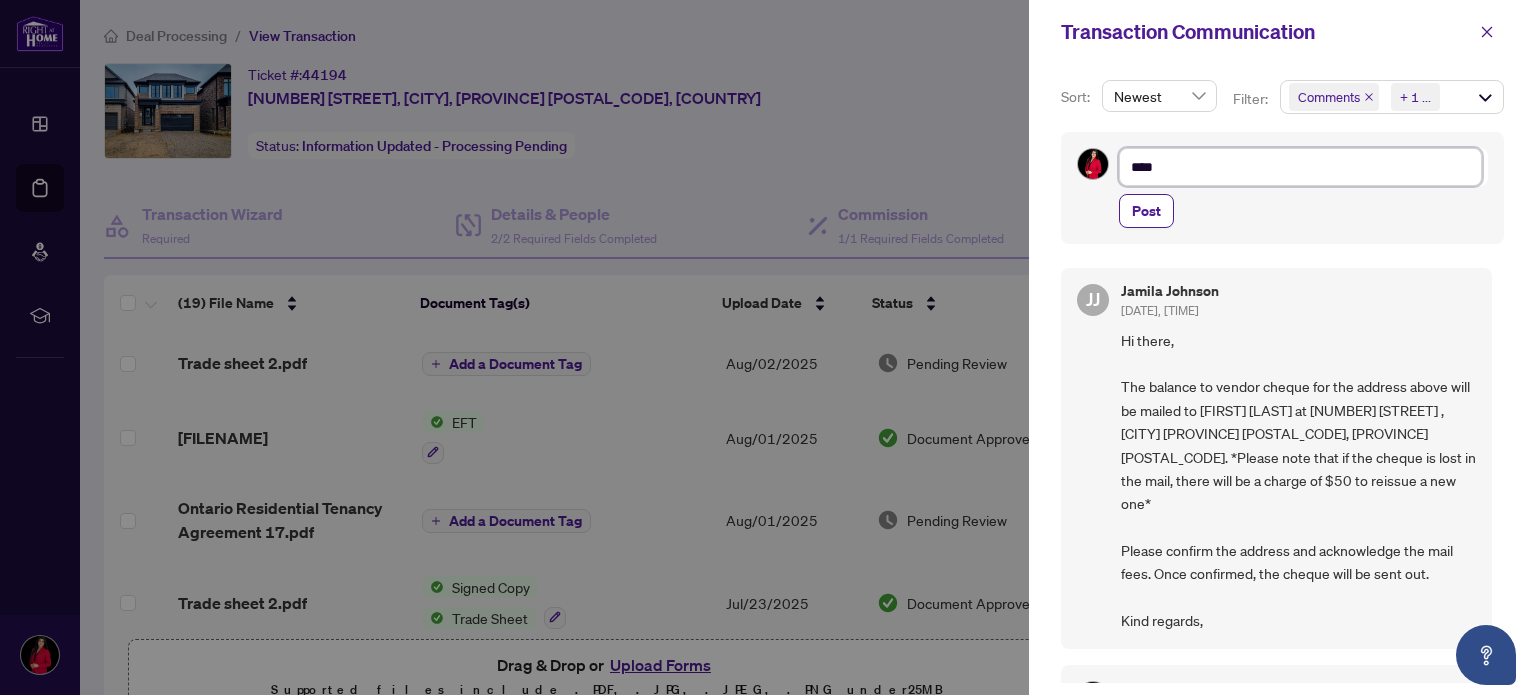 type on "*****" 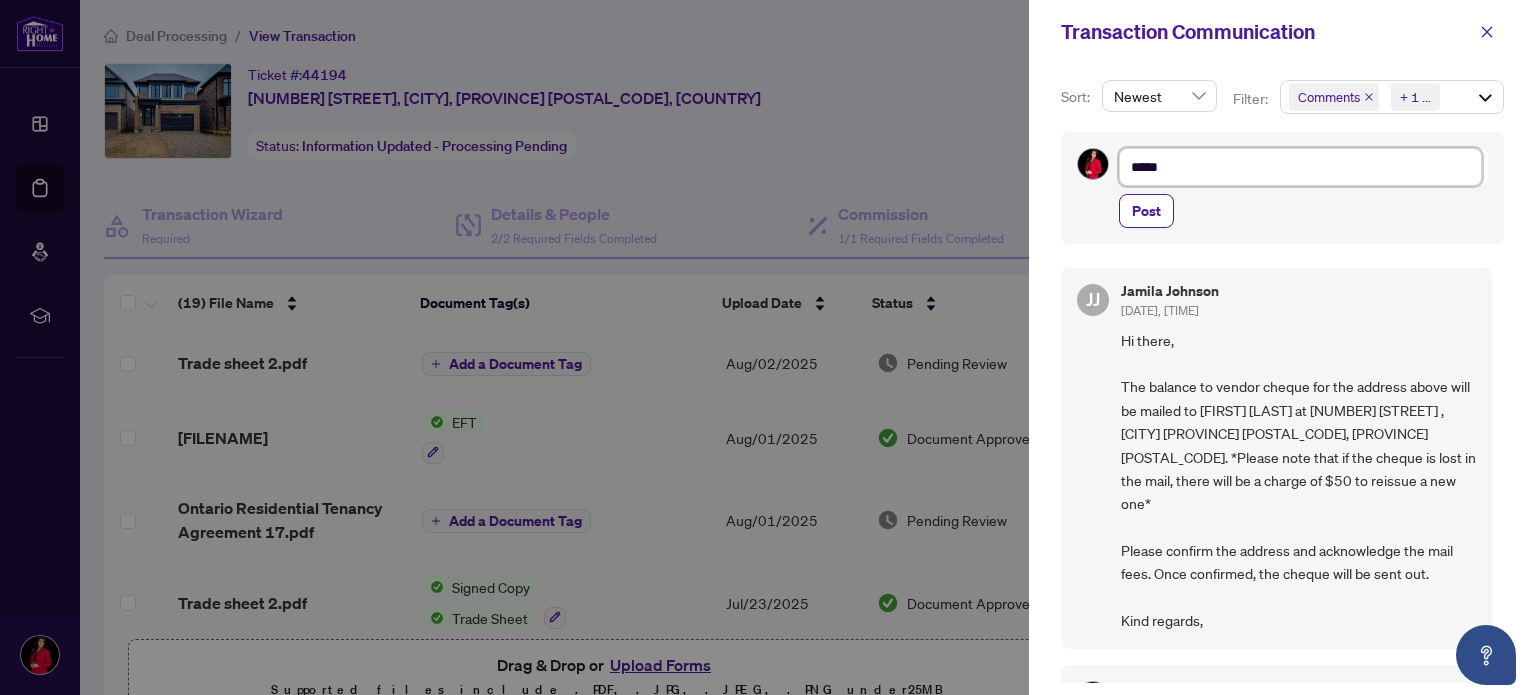 type on "******" 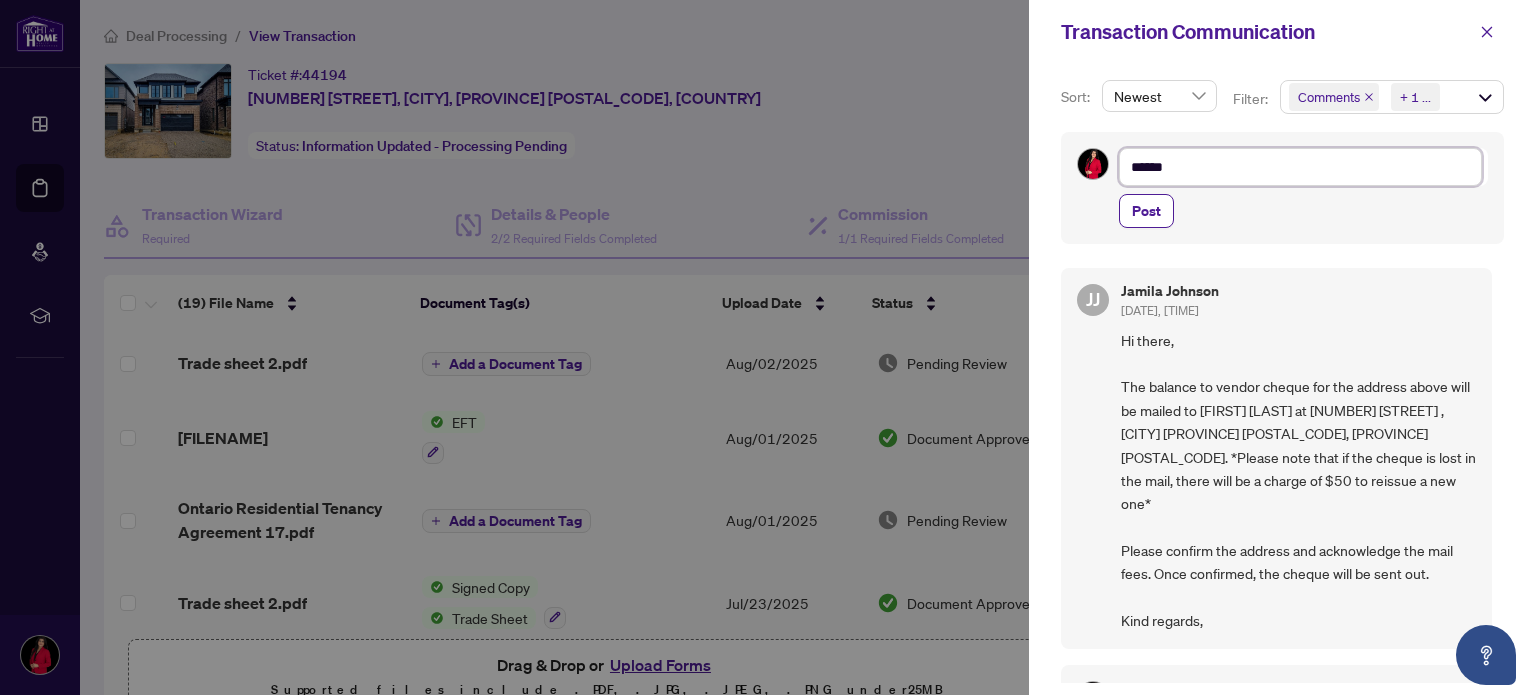 type on "*******" 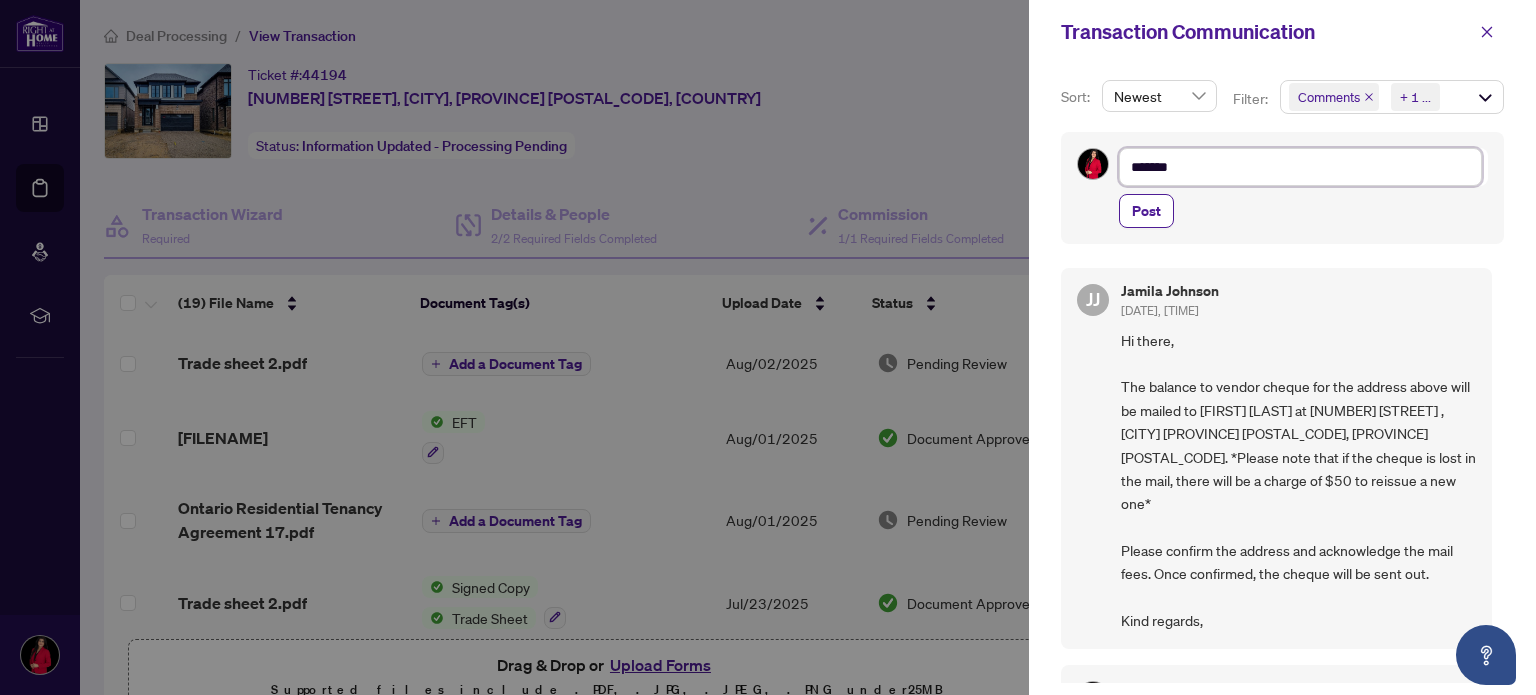type on "*******" 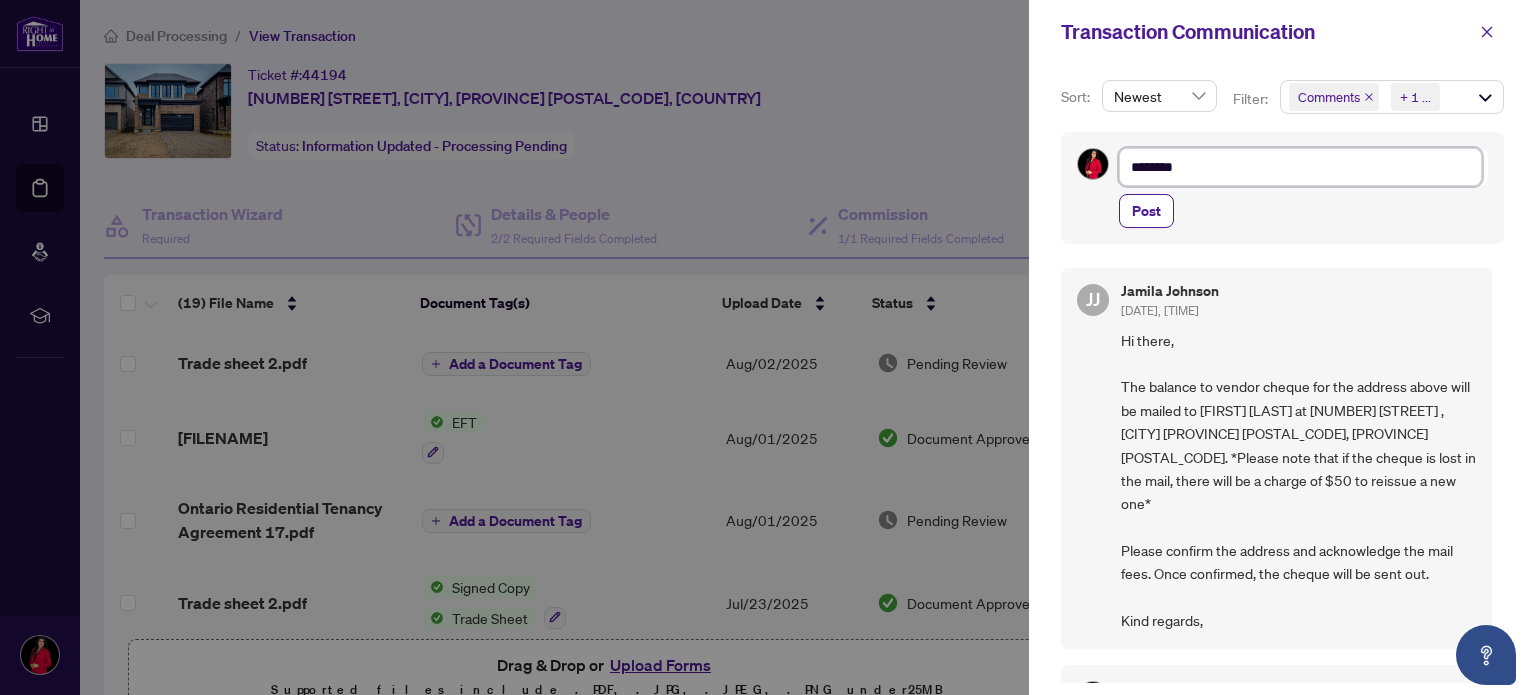 type on "*********" 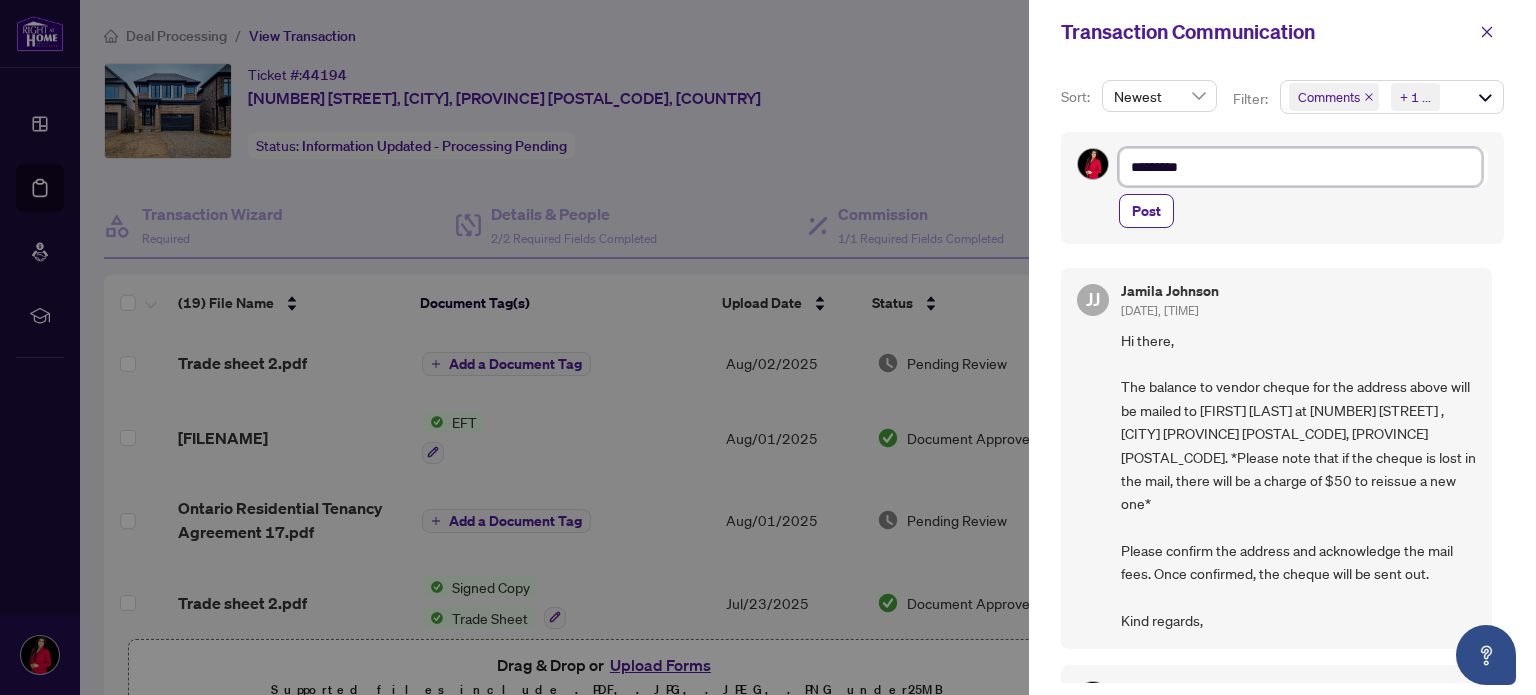 type on "**********" 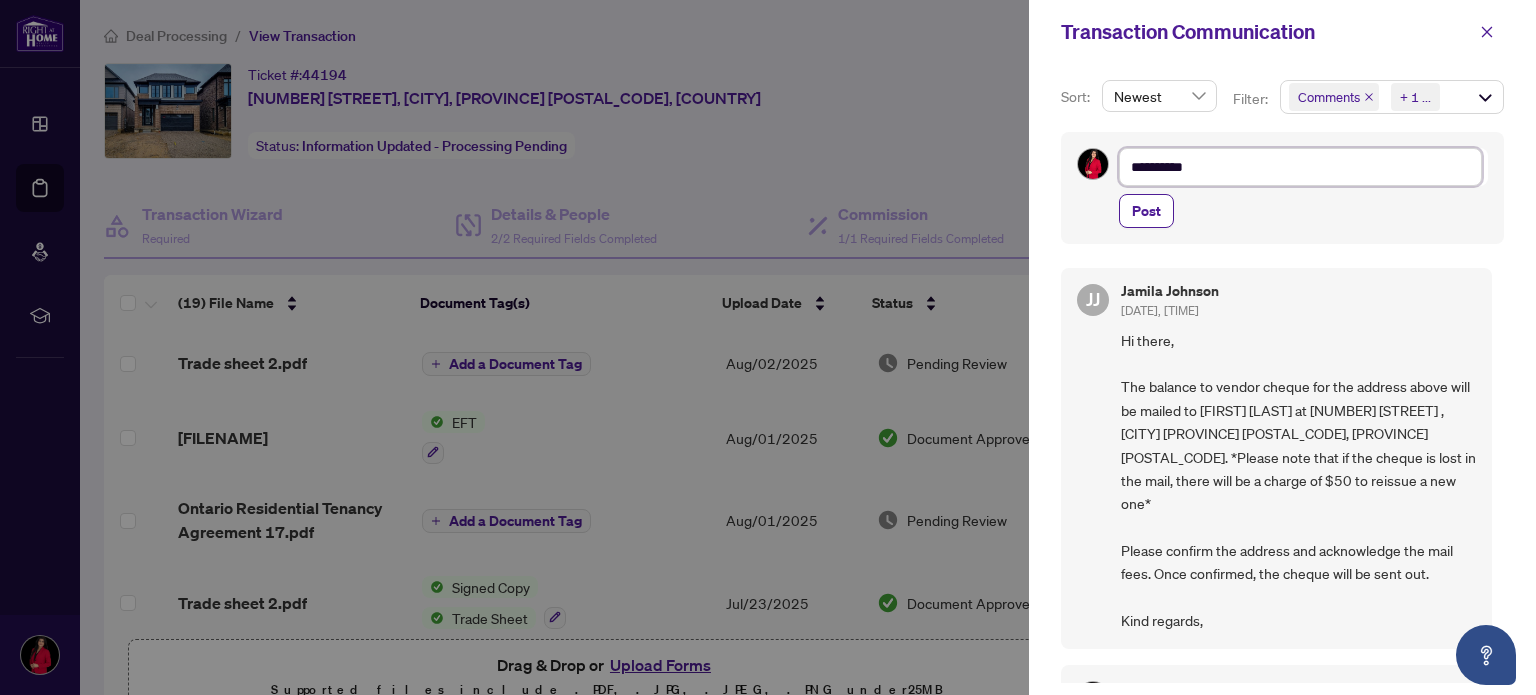 type on "**********" 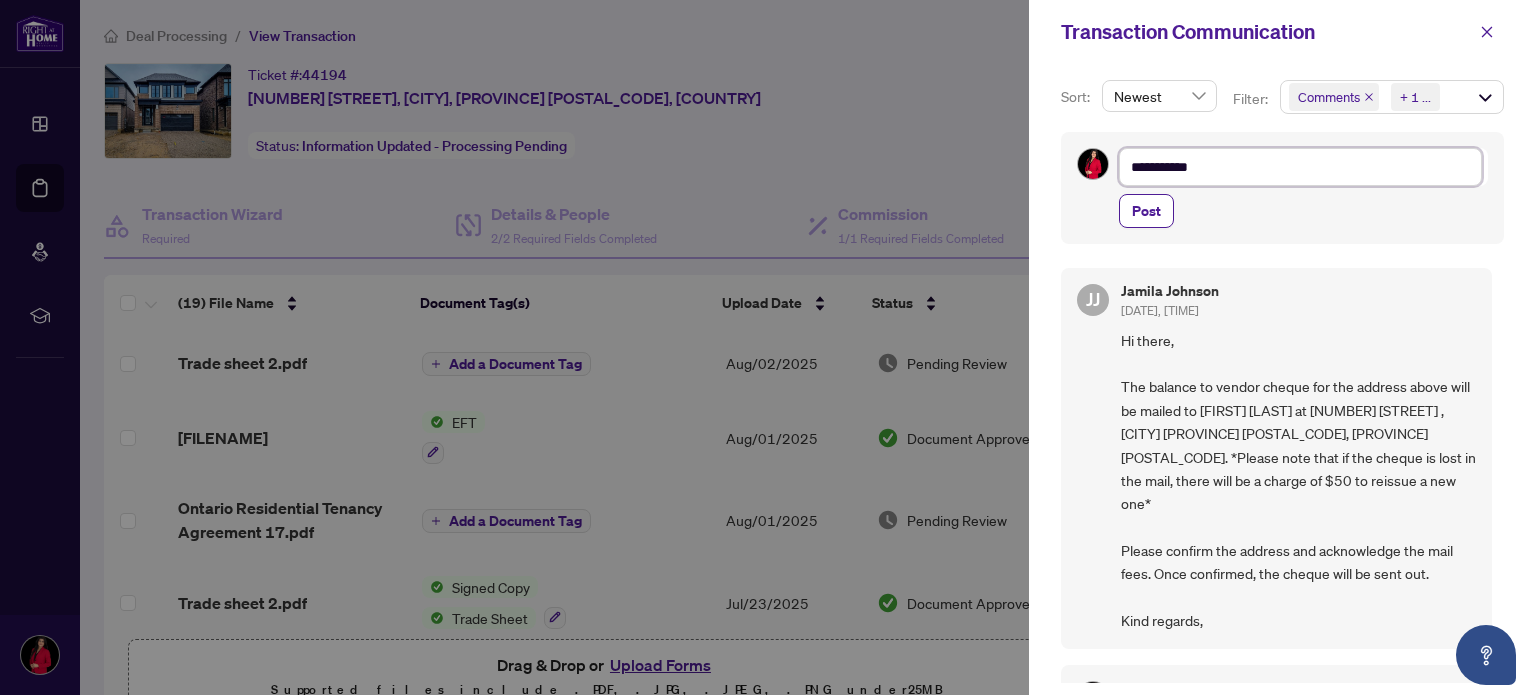 type on "**********" 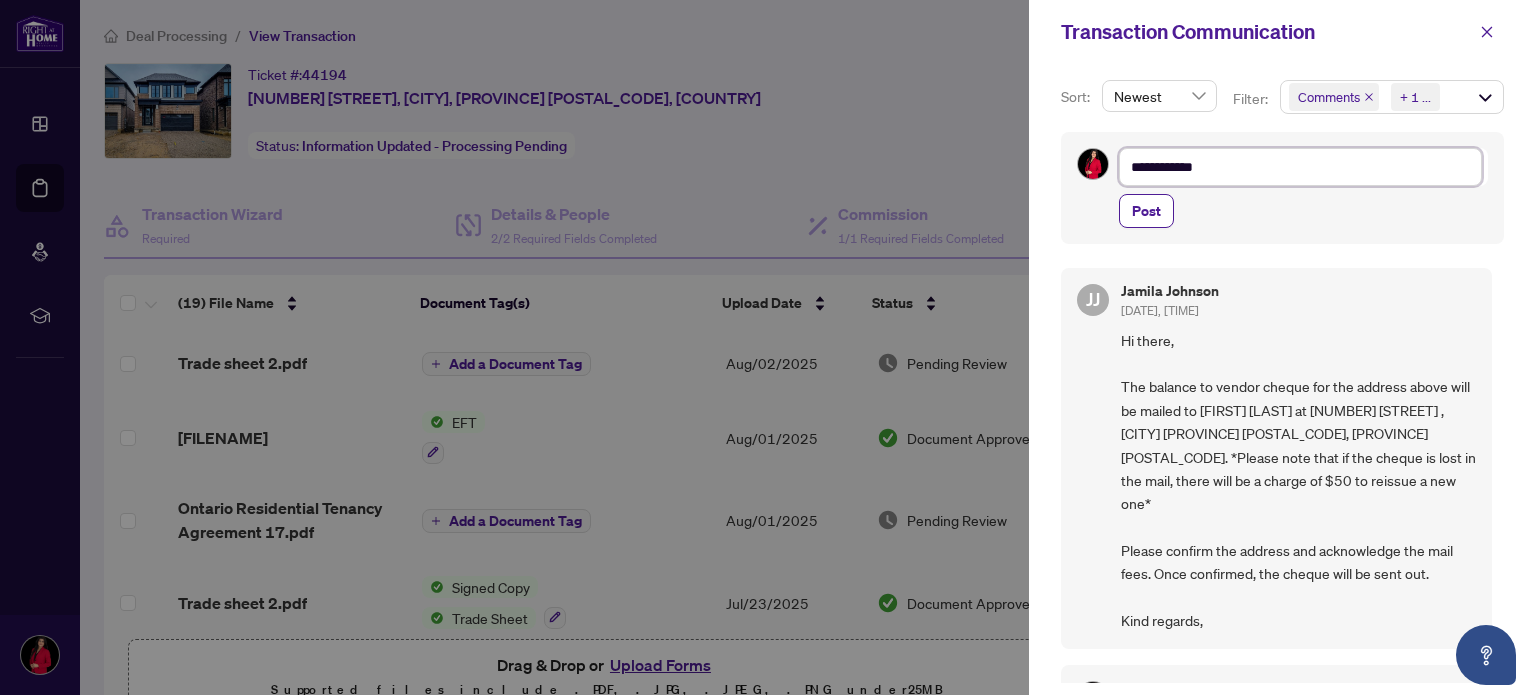 type on "**********" 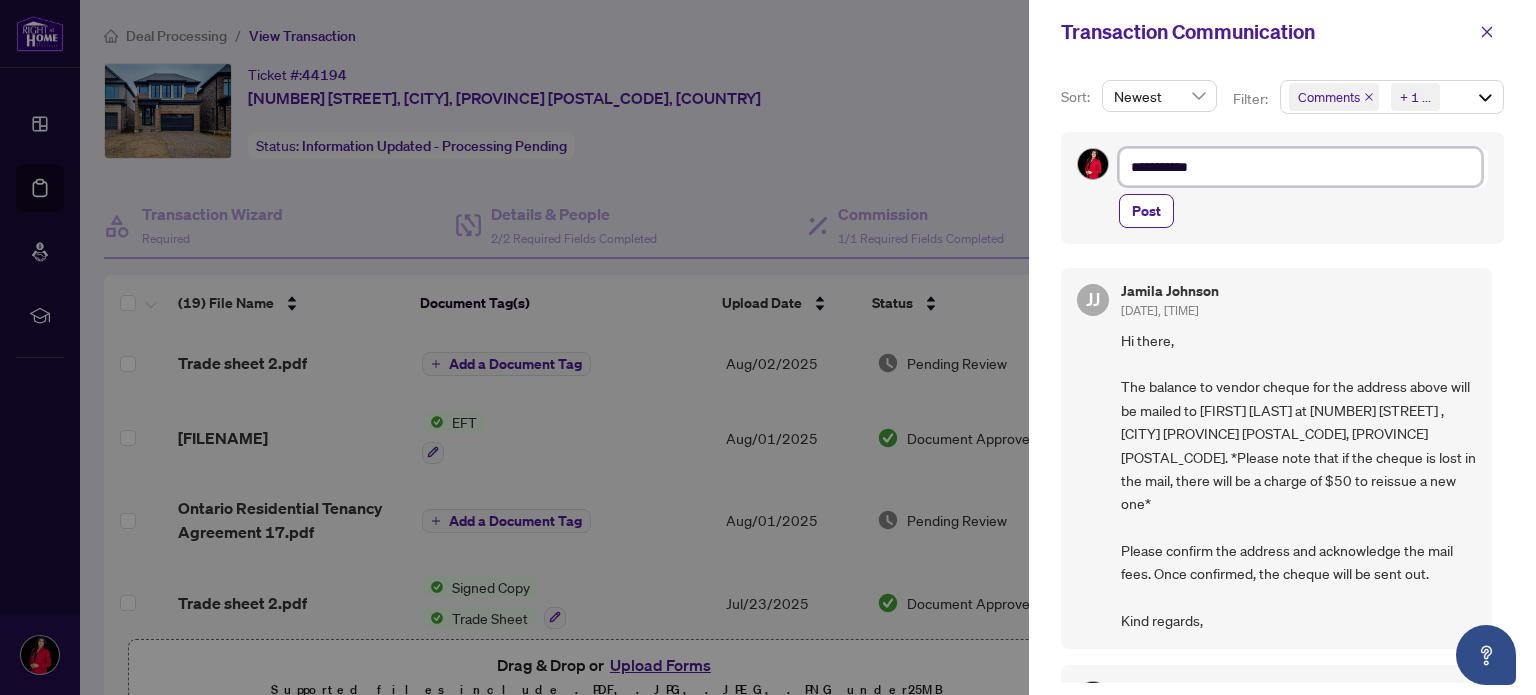 type on "**********" 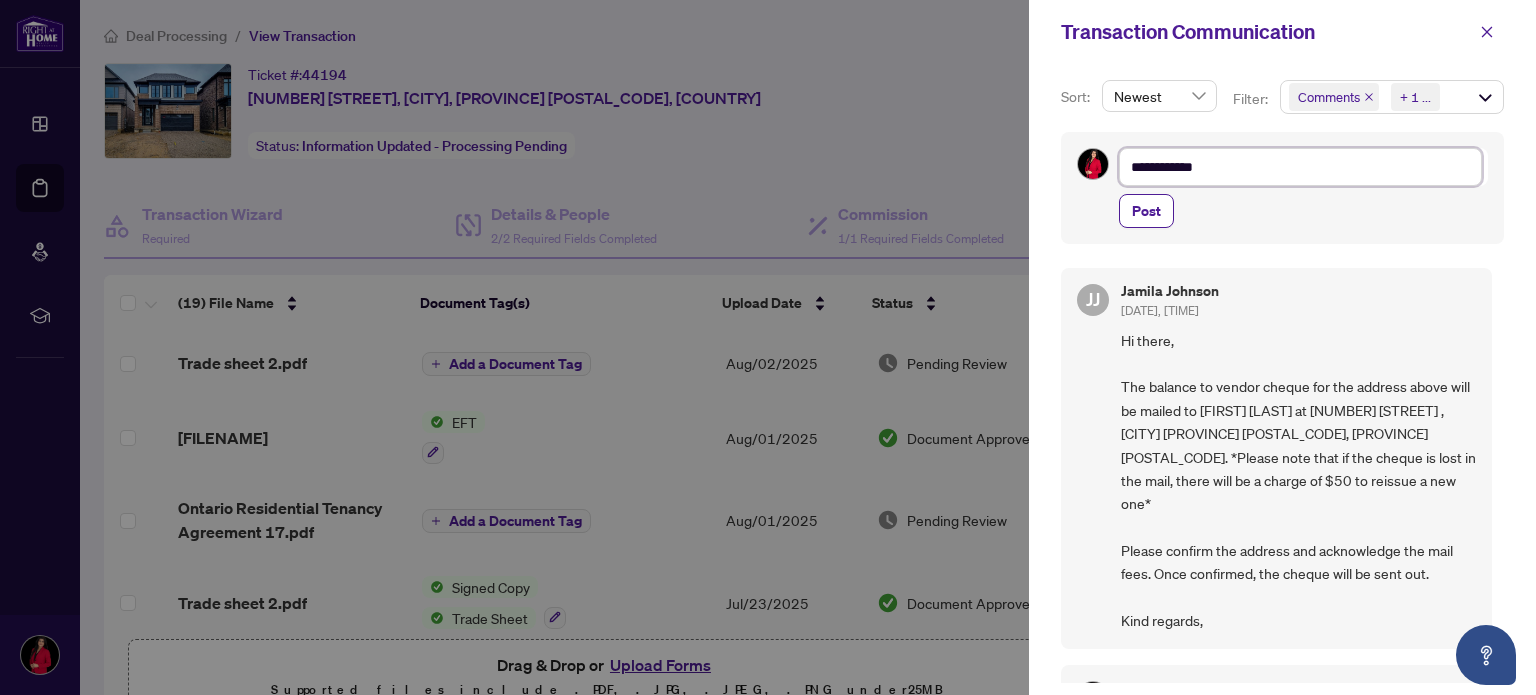 type on "**********" 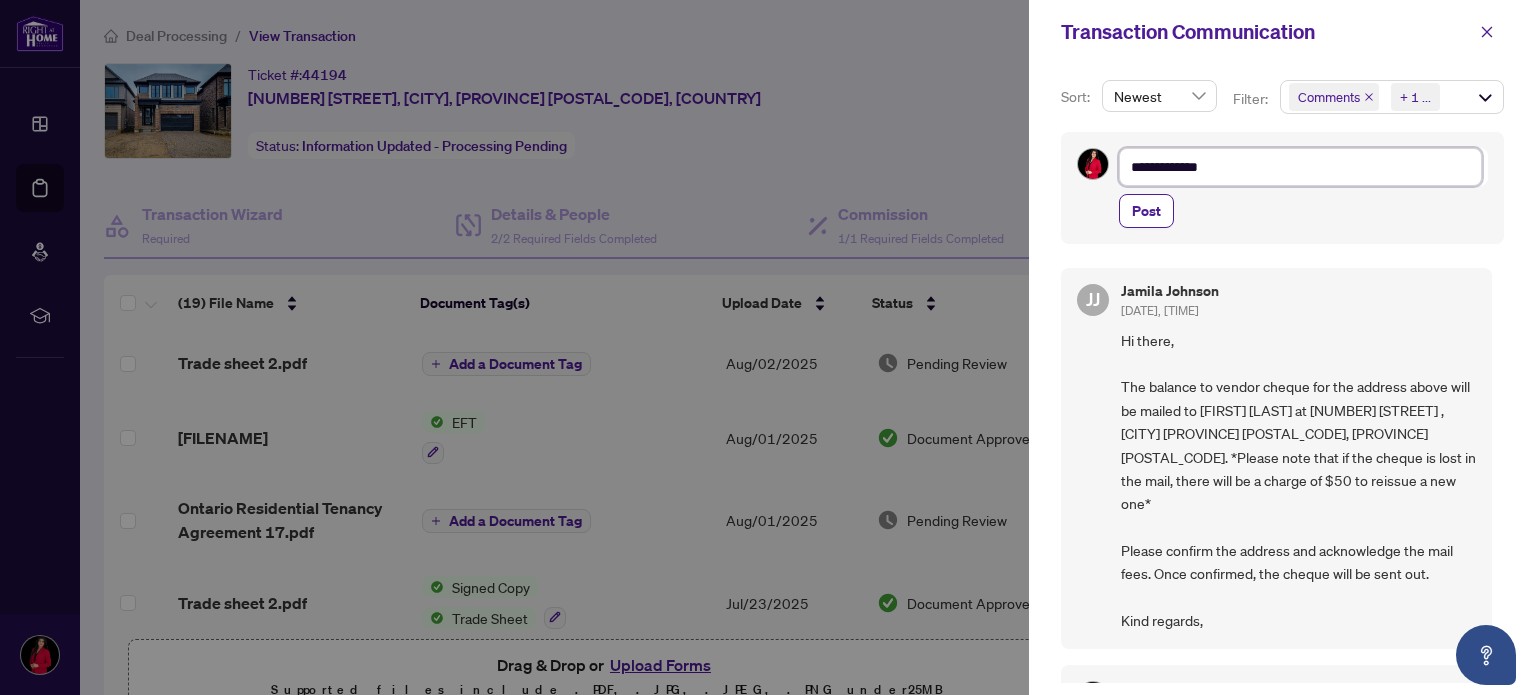 type on "**********" 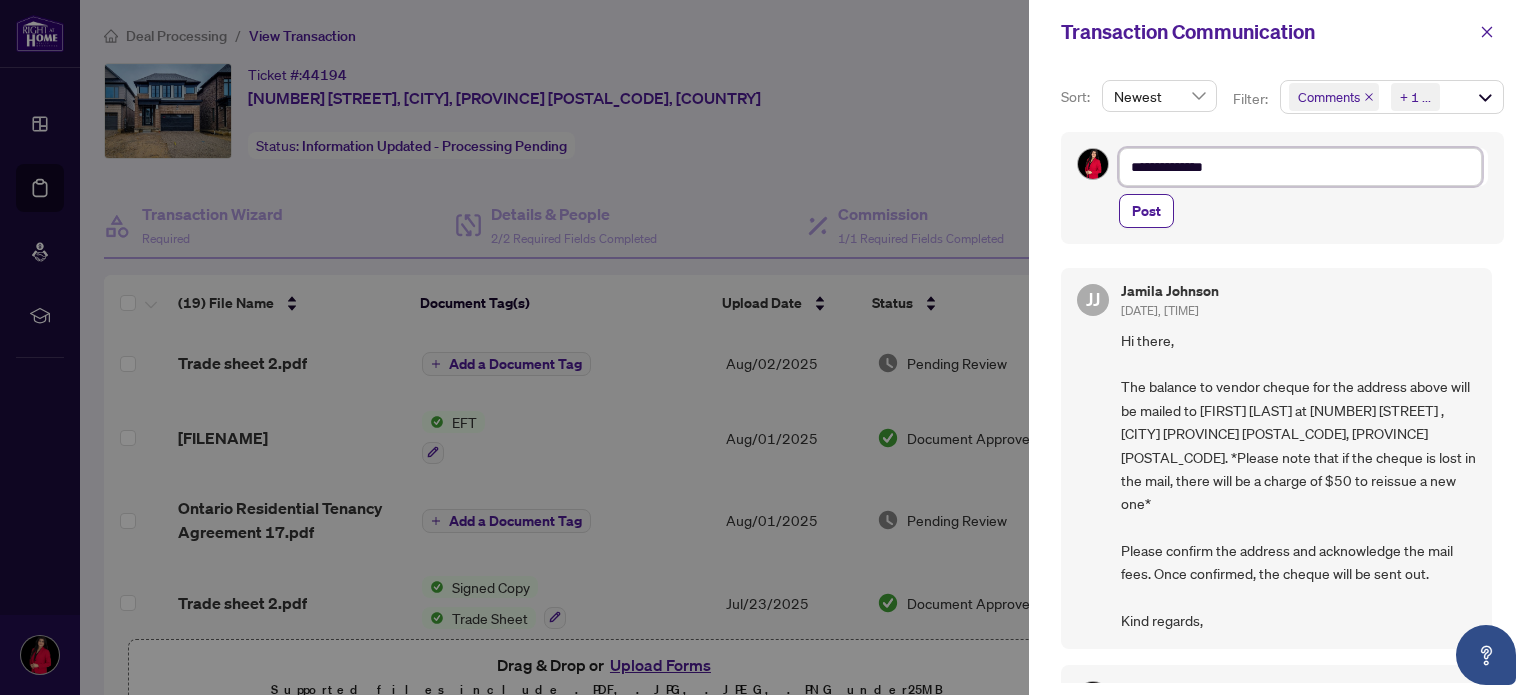 type on "**********" 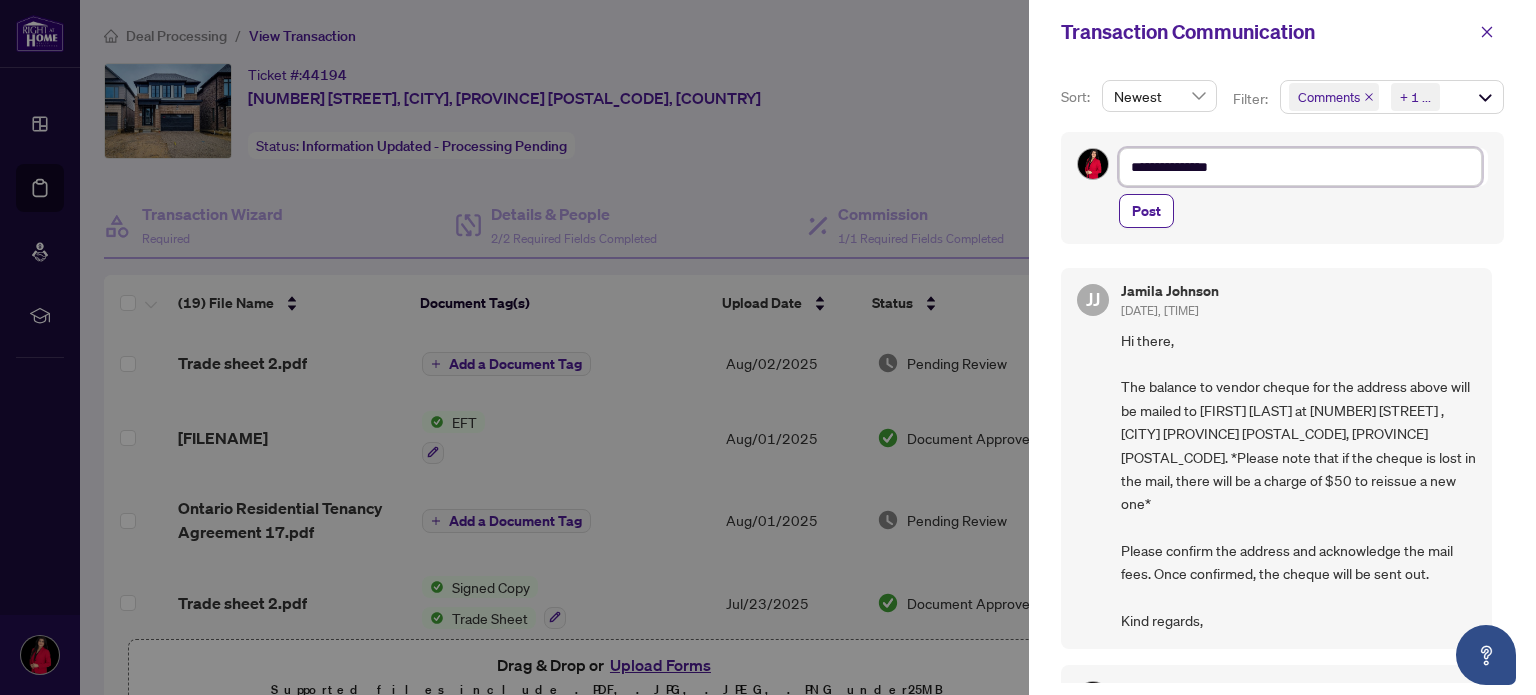 type on "**********" 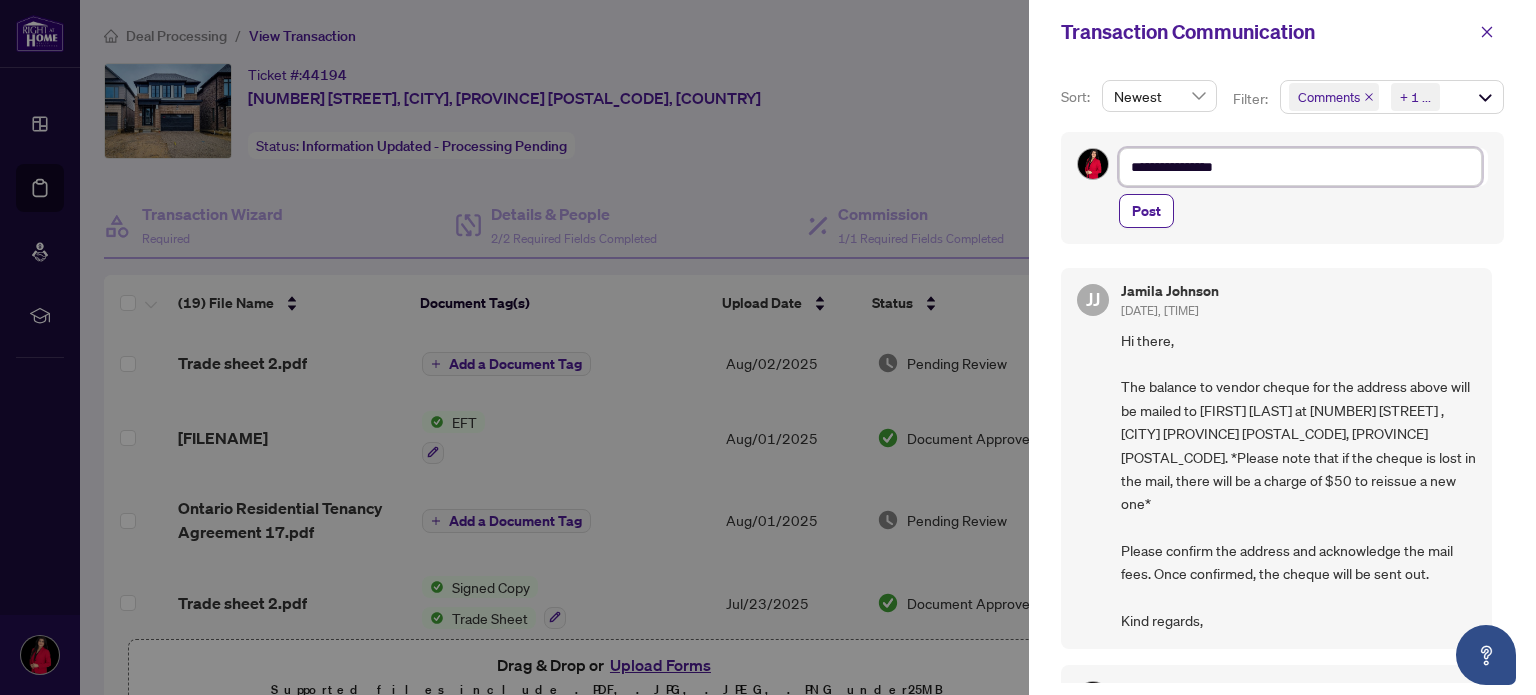 type on "**********" 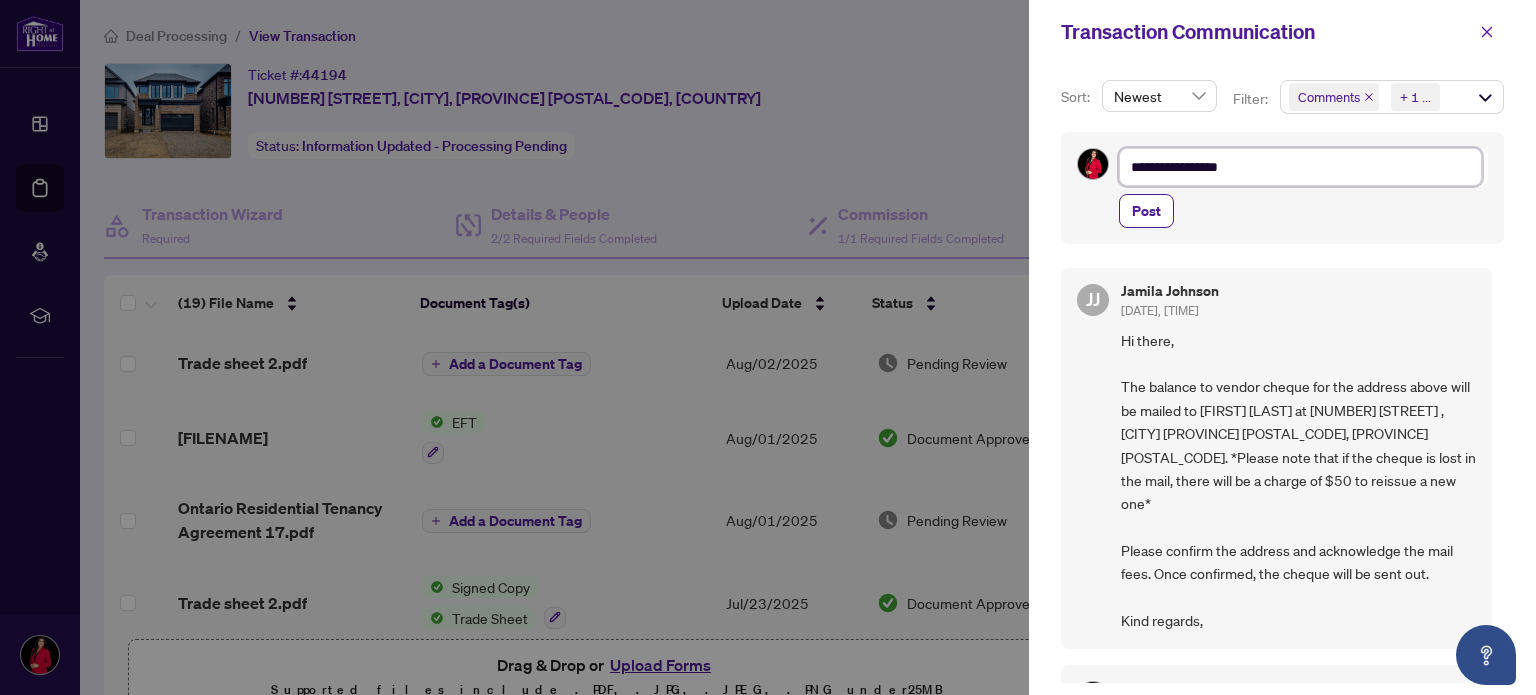type on "**********" 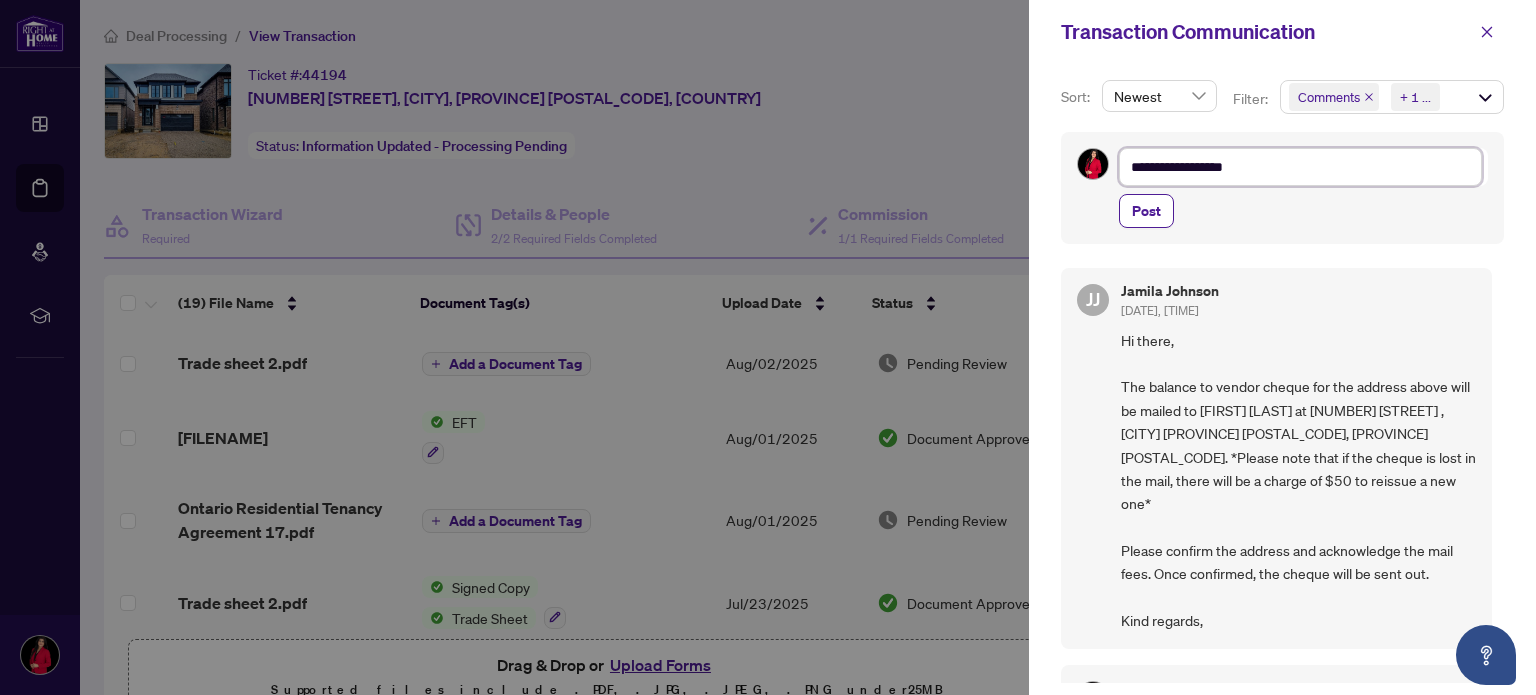 type on "**********" 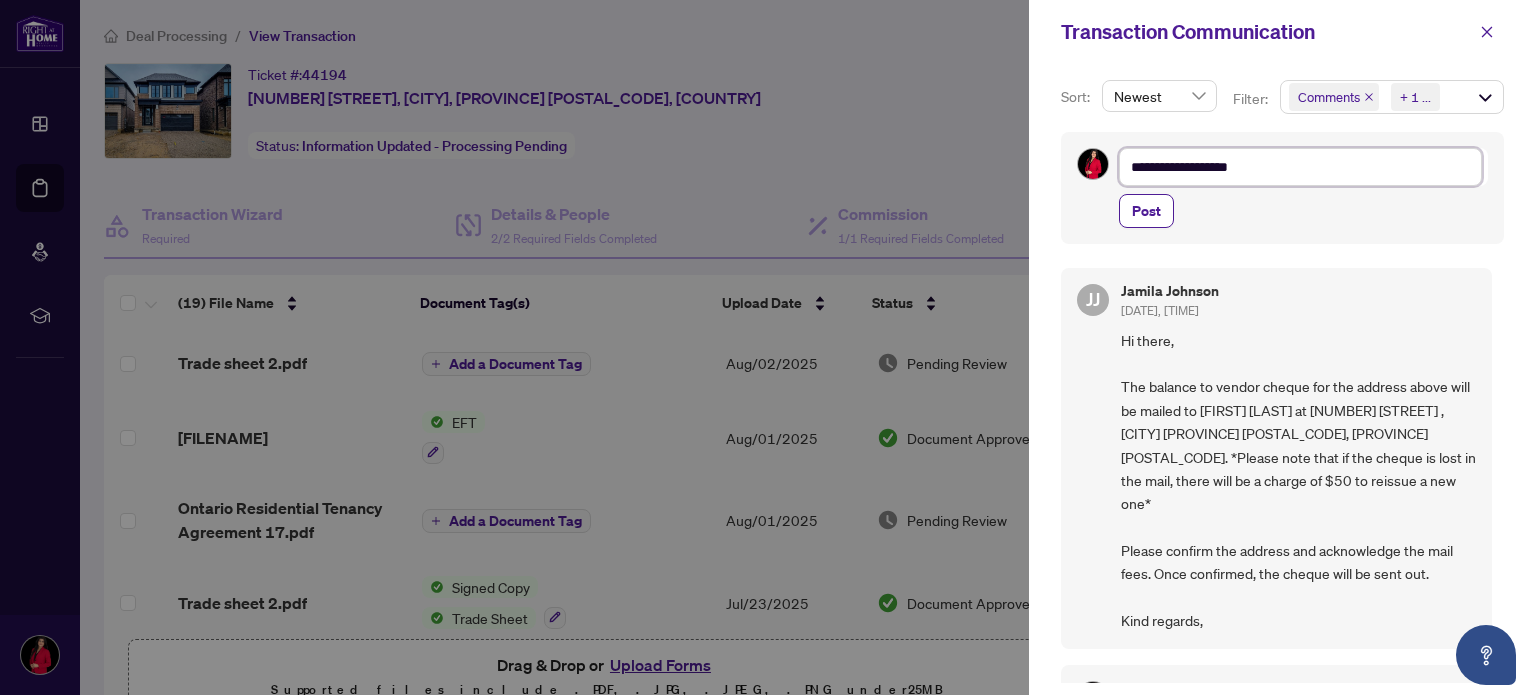 type on "**********" 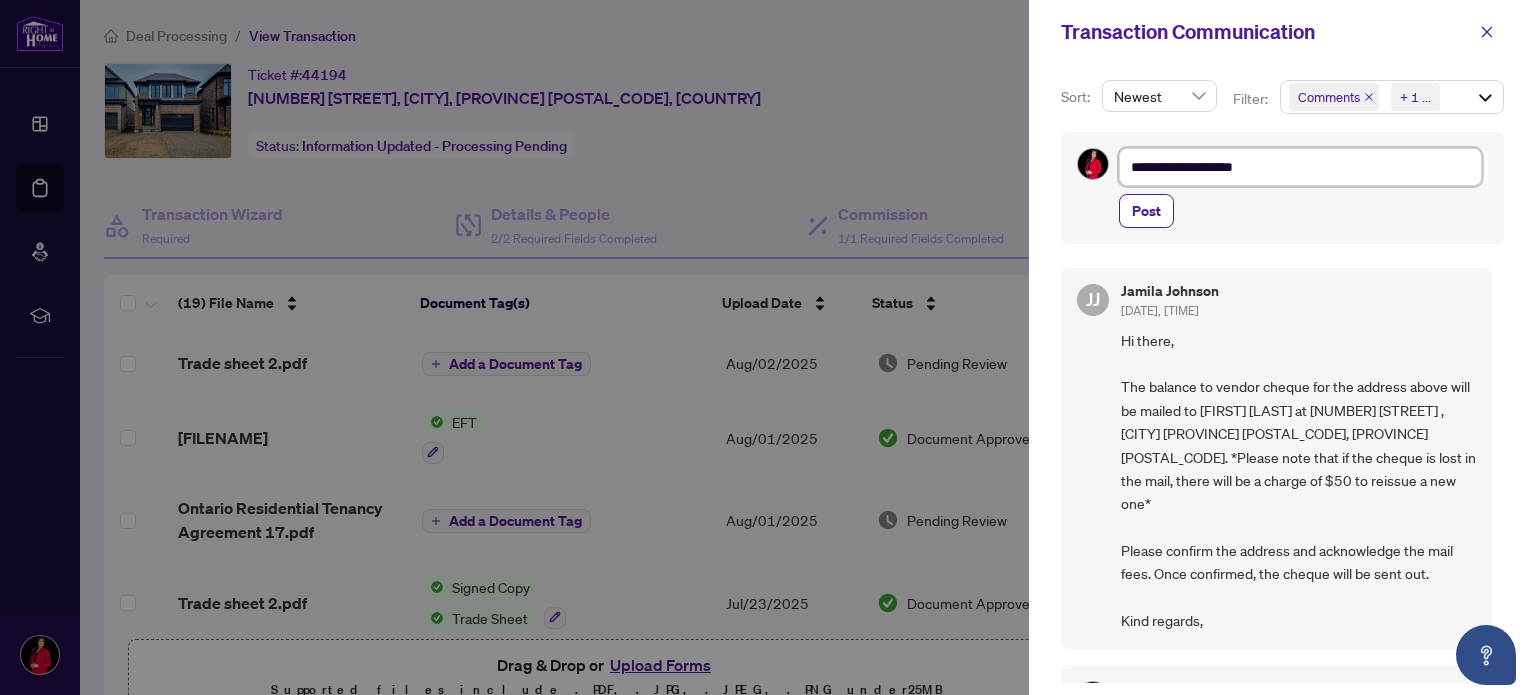 type on "**********" 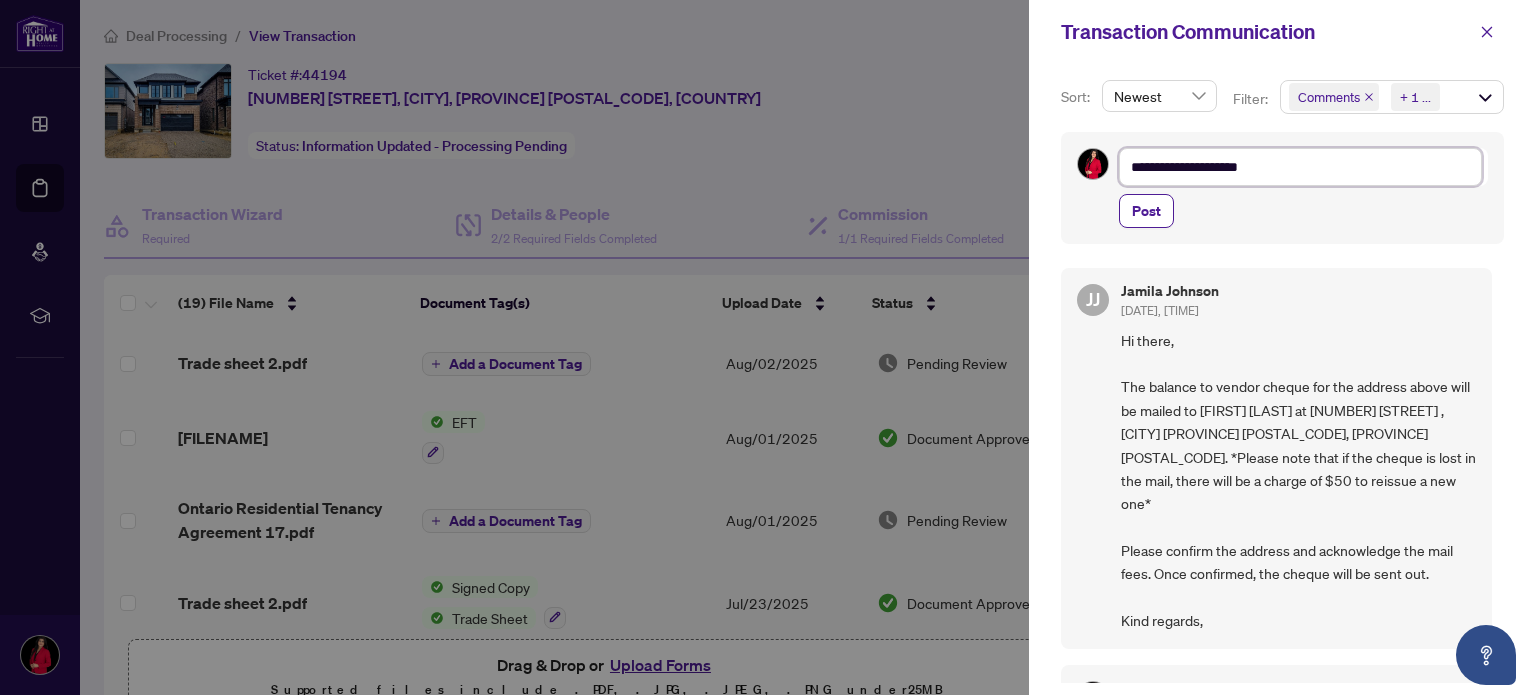 type on "**********" 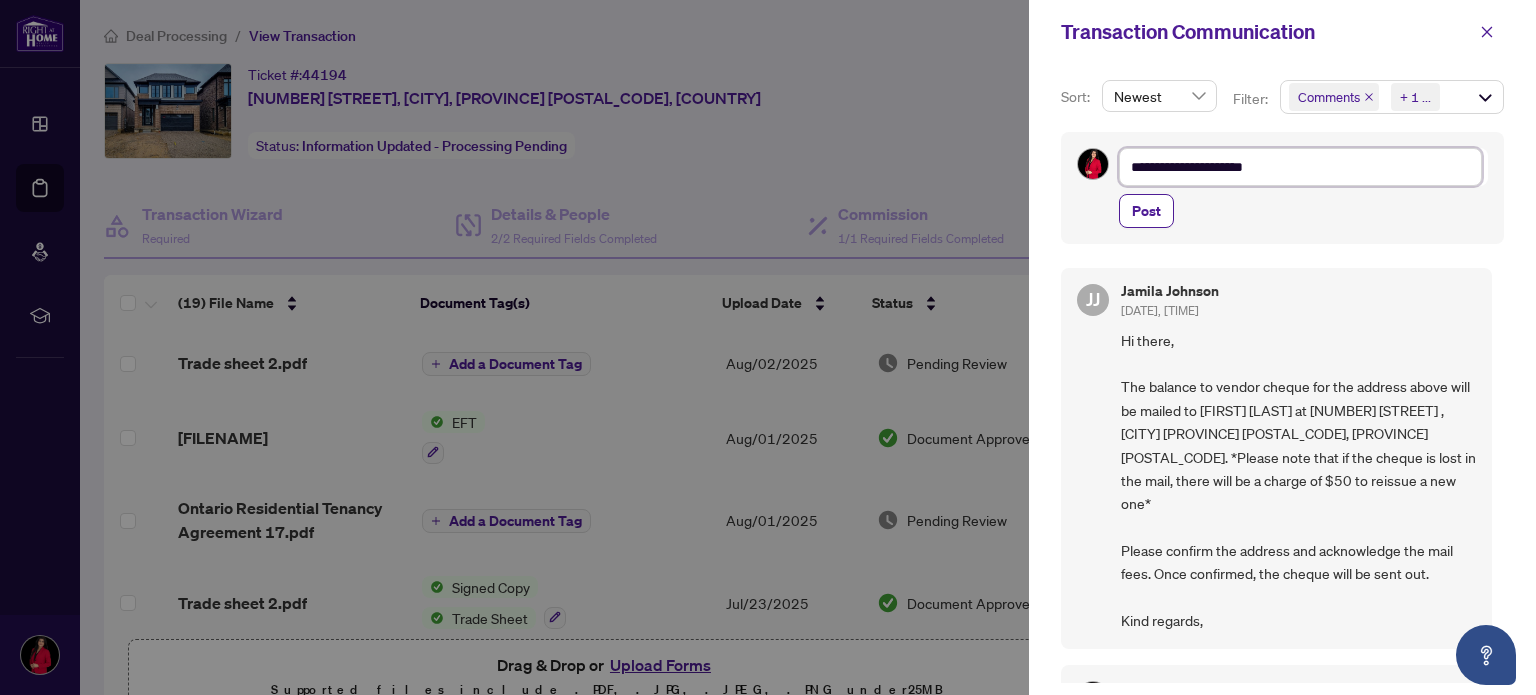 type on "**********" 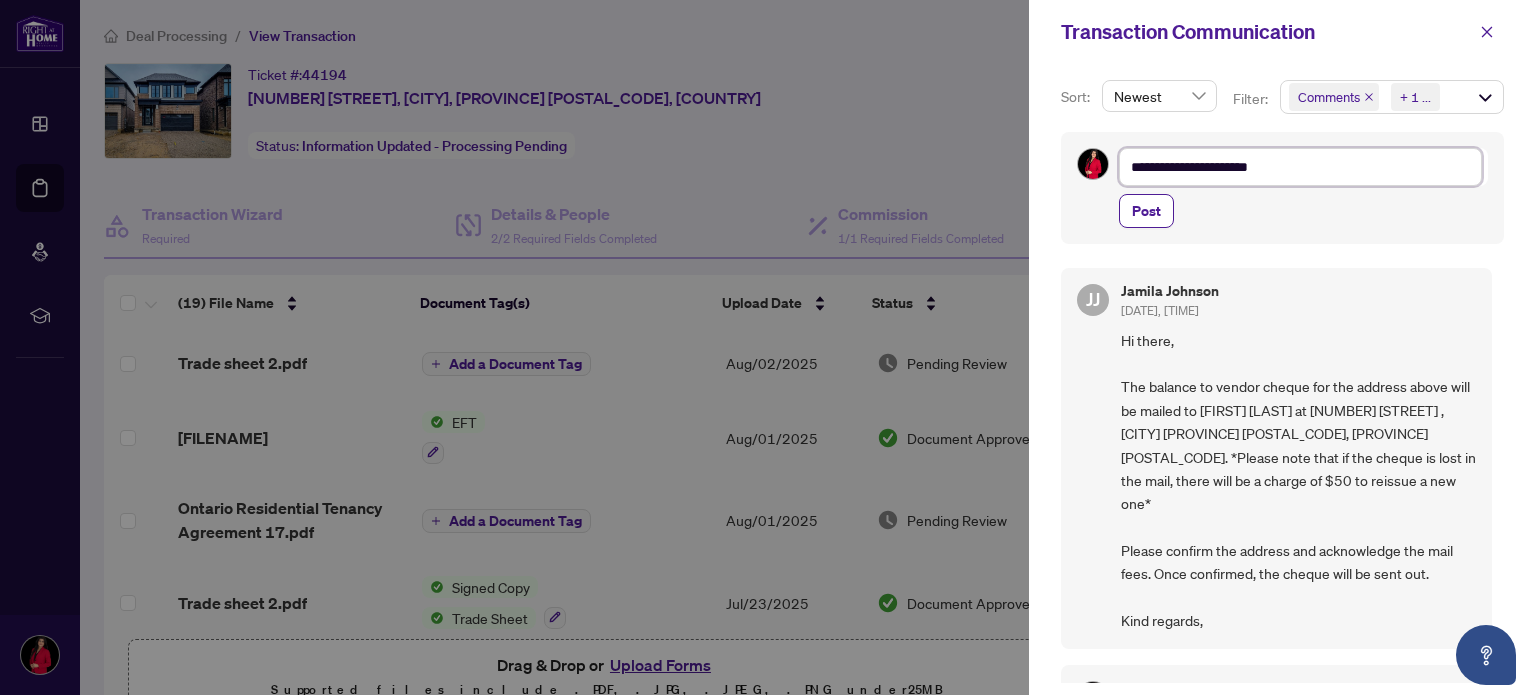 type on "**********" 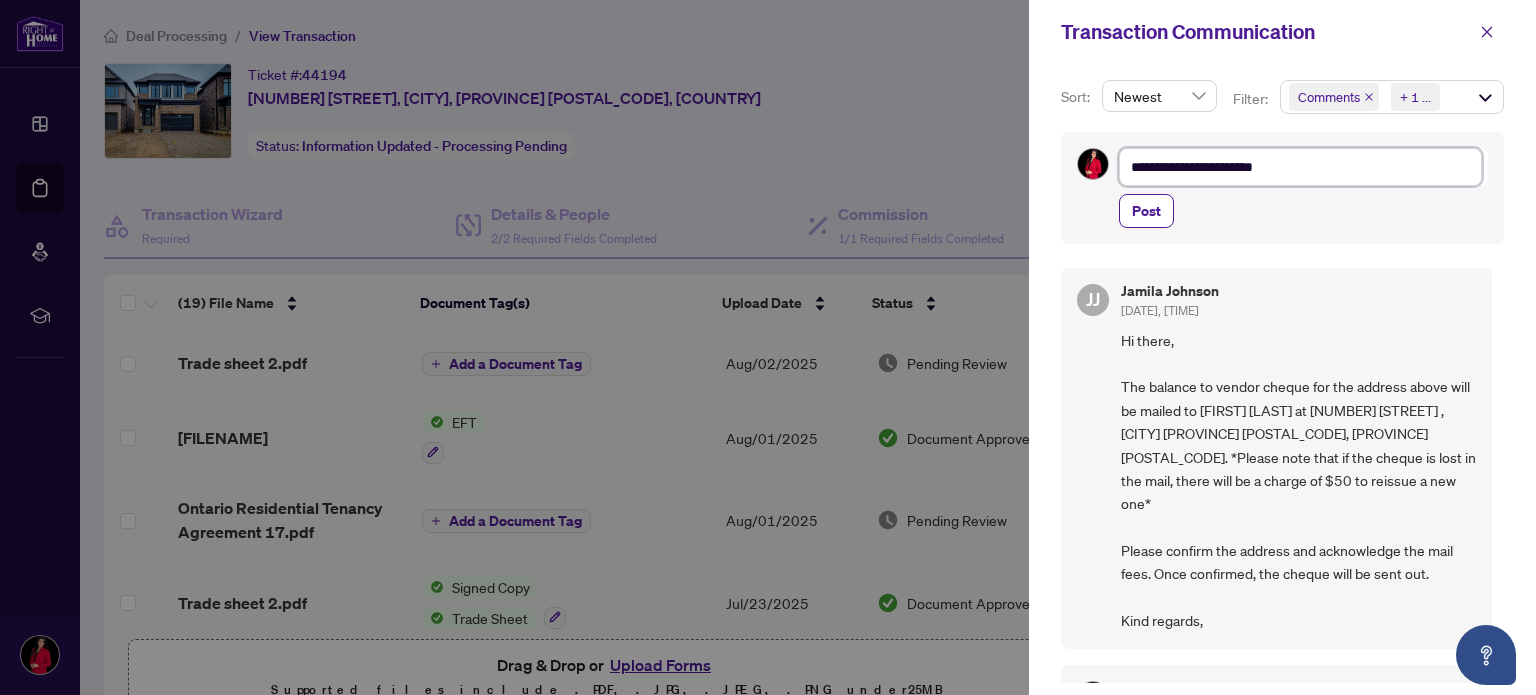type on "**********" 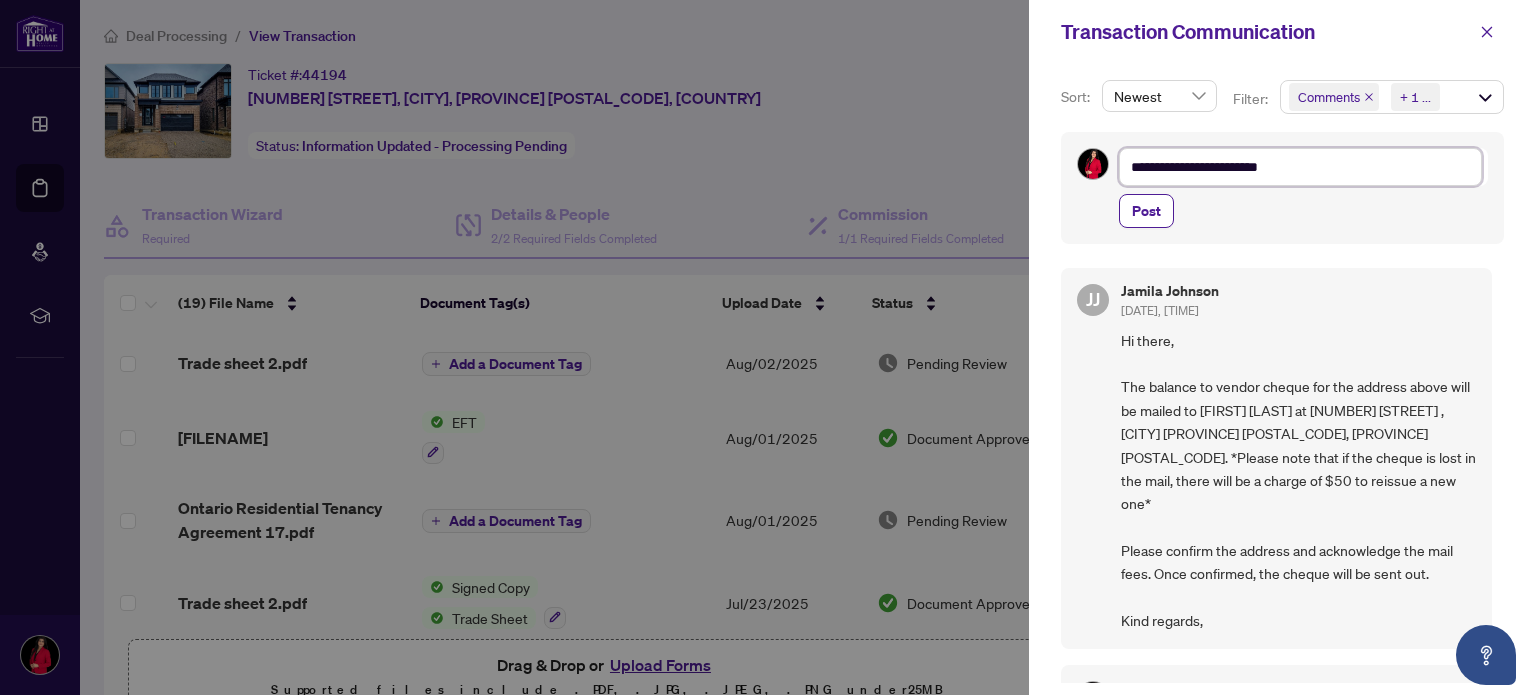 type on "**********" 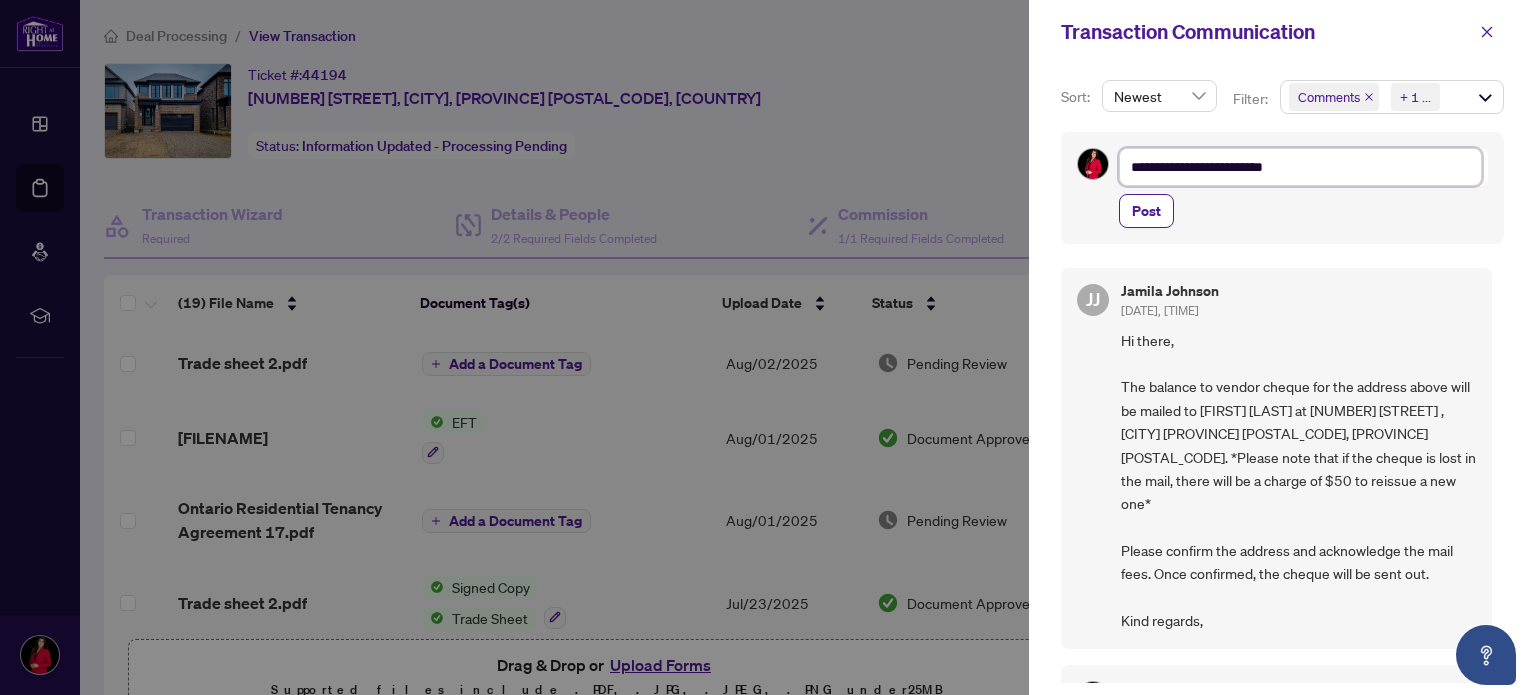type on "**********" 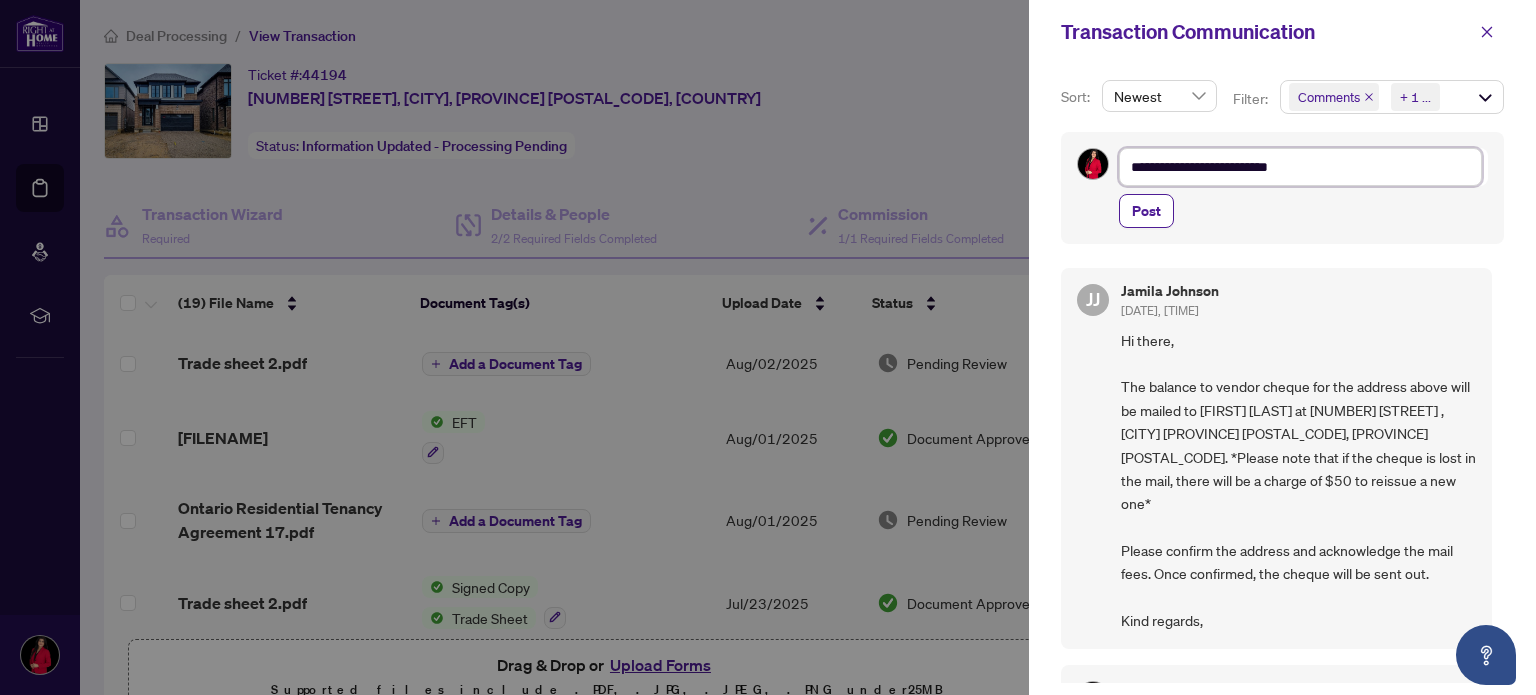 type on "**********" 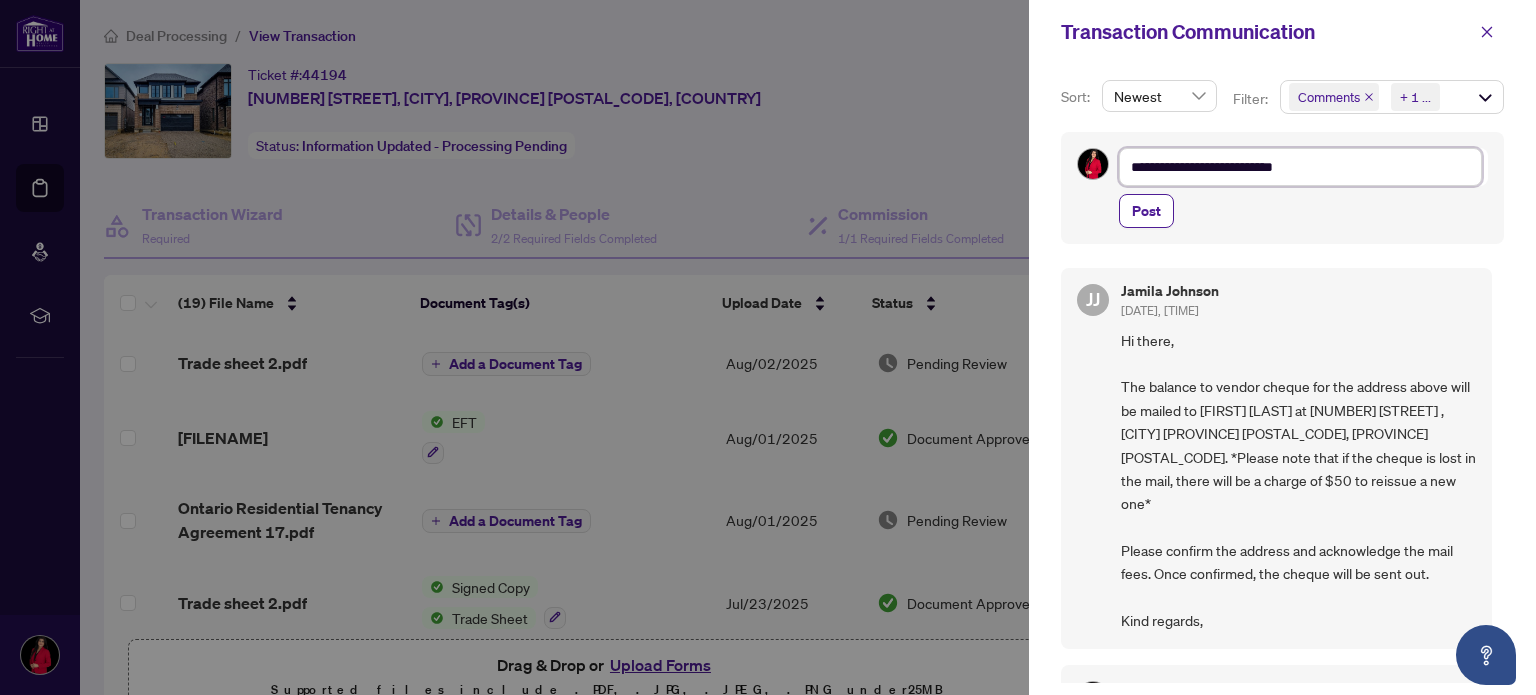 type on "**********" 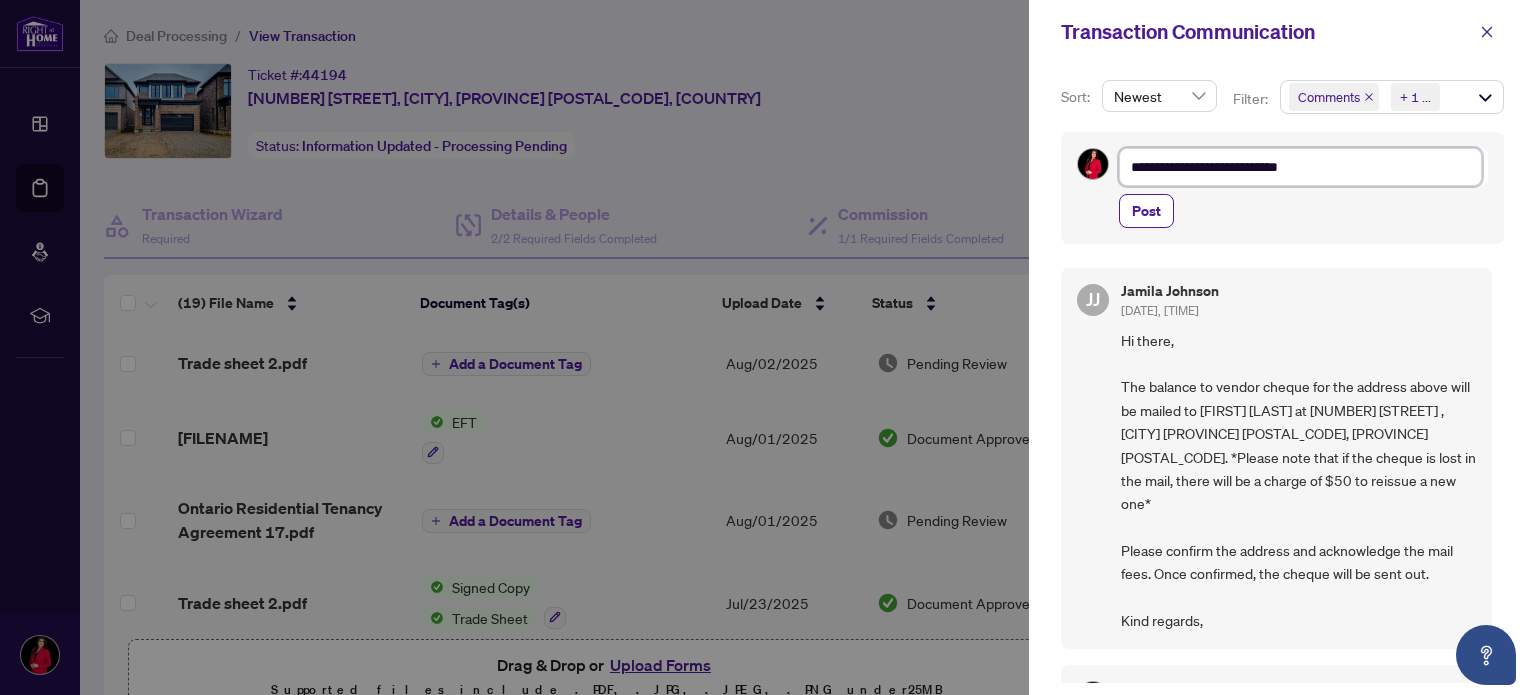 type on "**********" 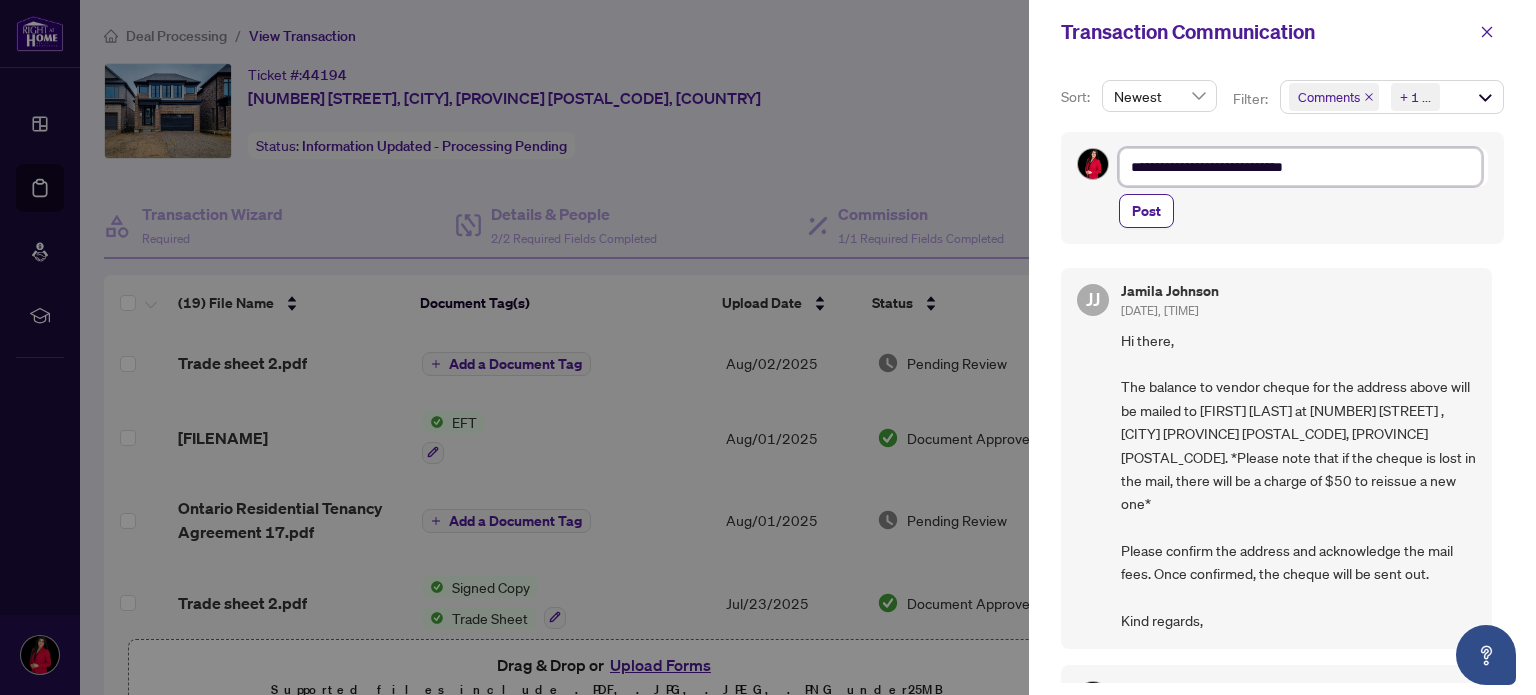 type on "**********" 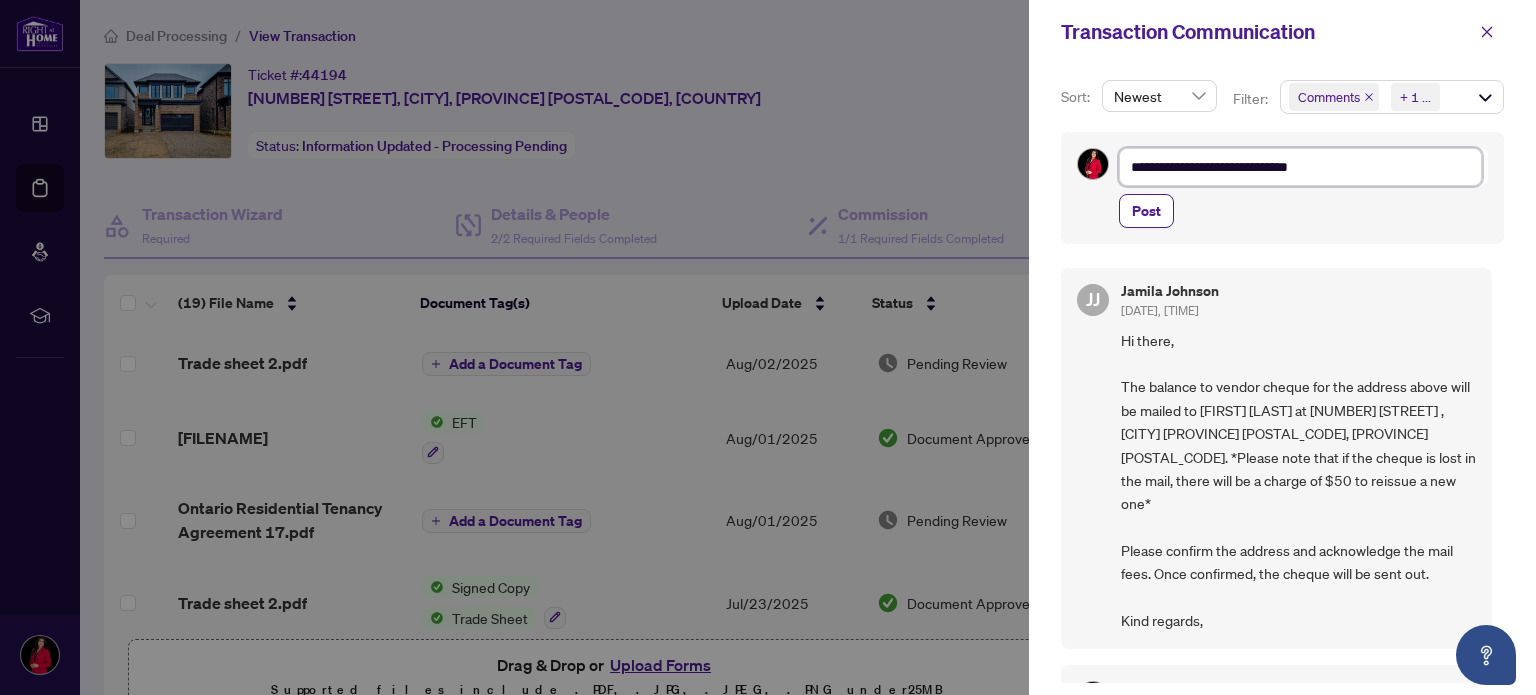 type on "**********" 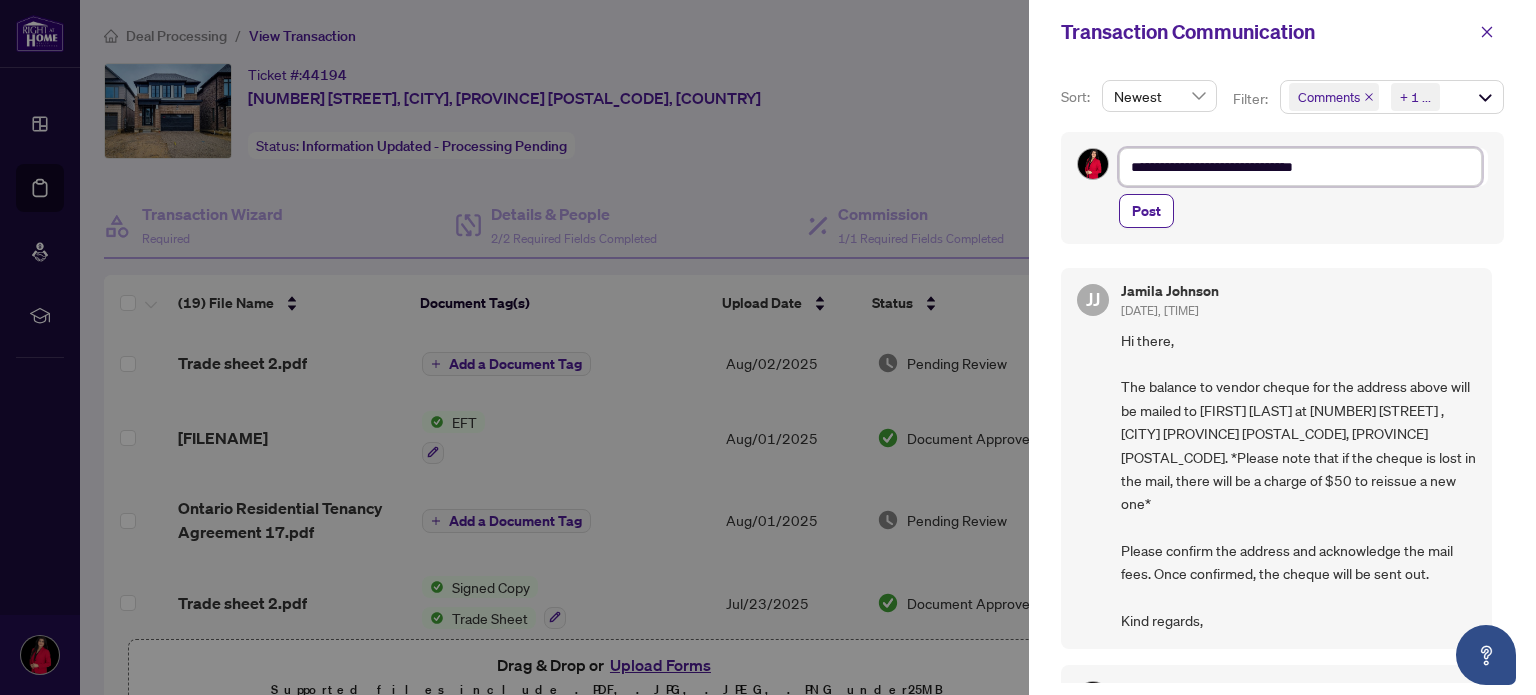 type on "**********" 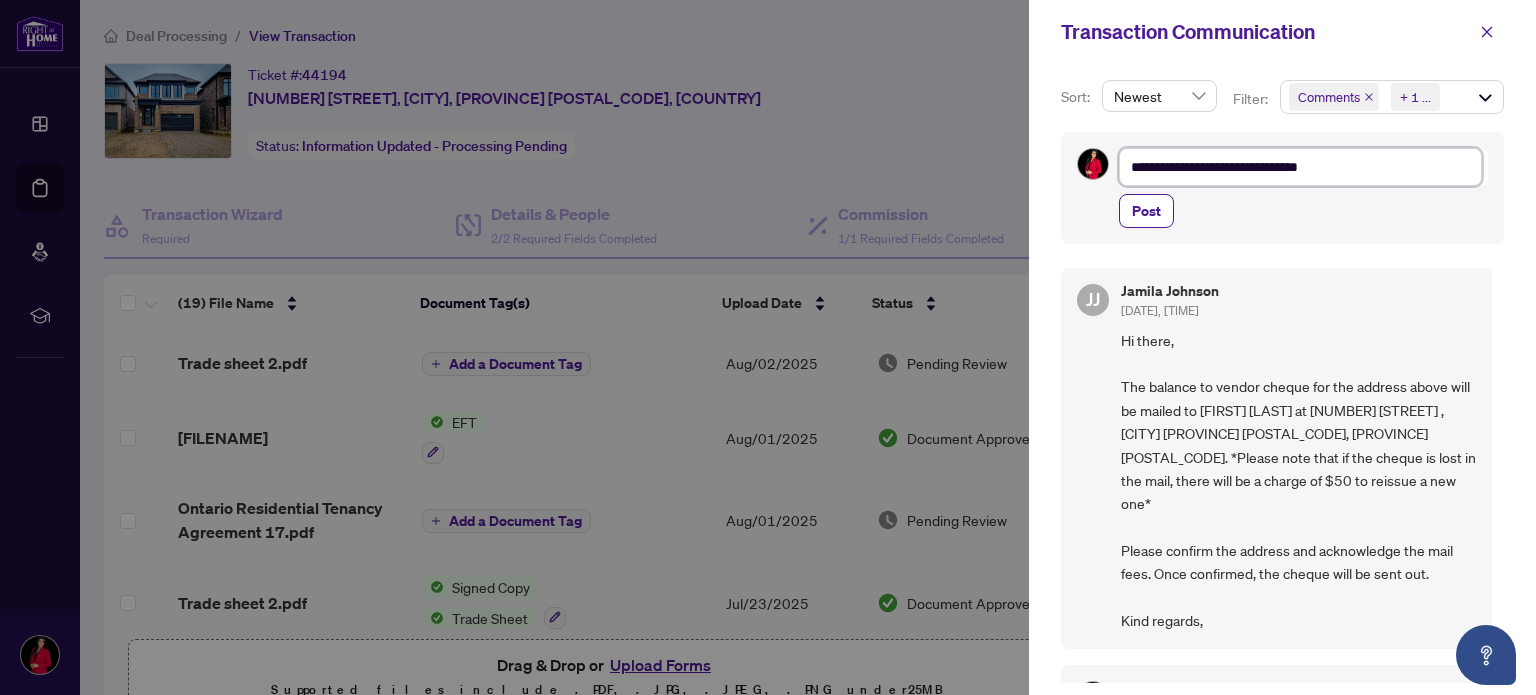 type on "**********" 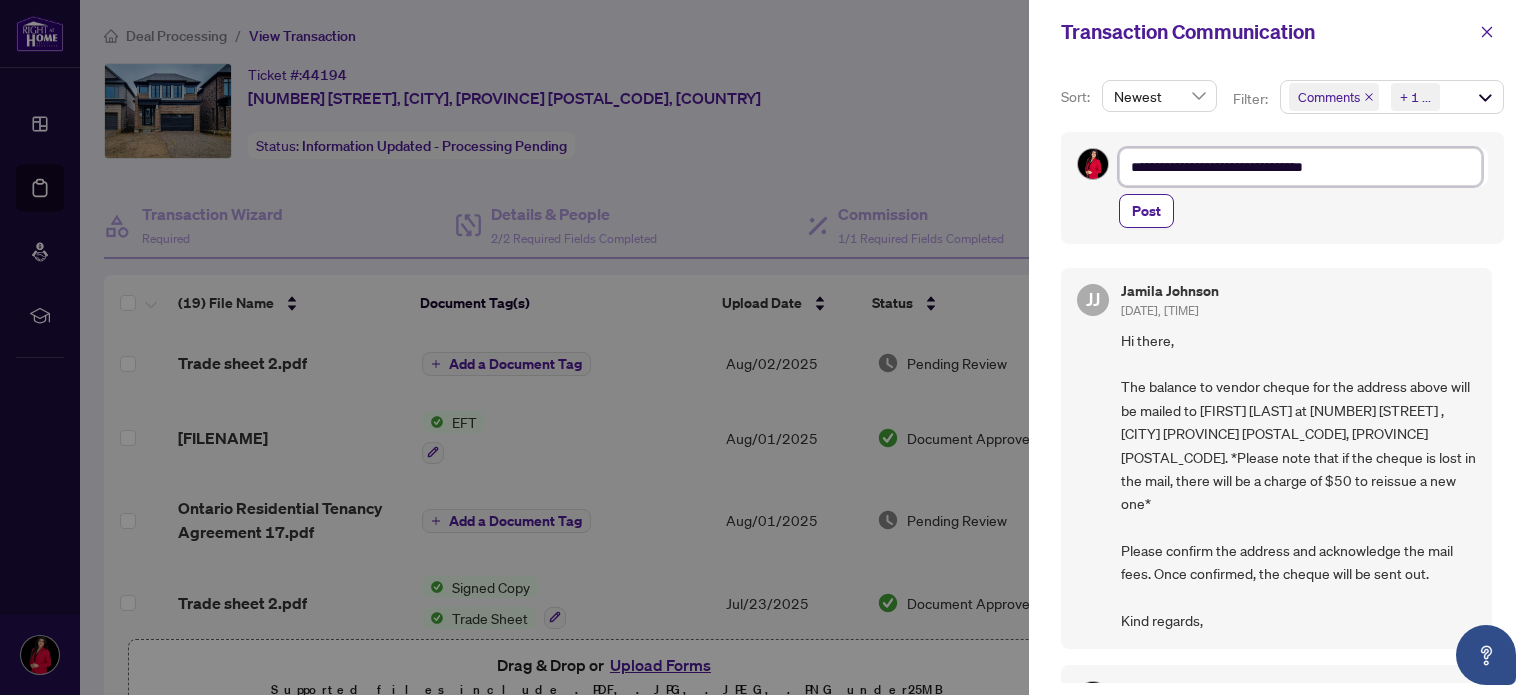 type on "**********" 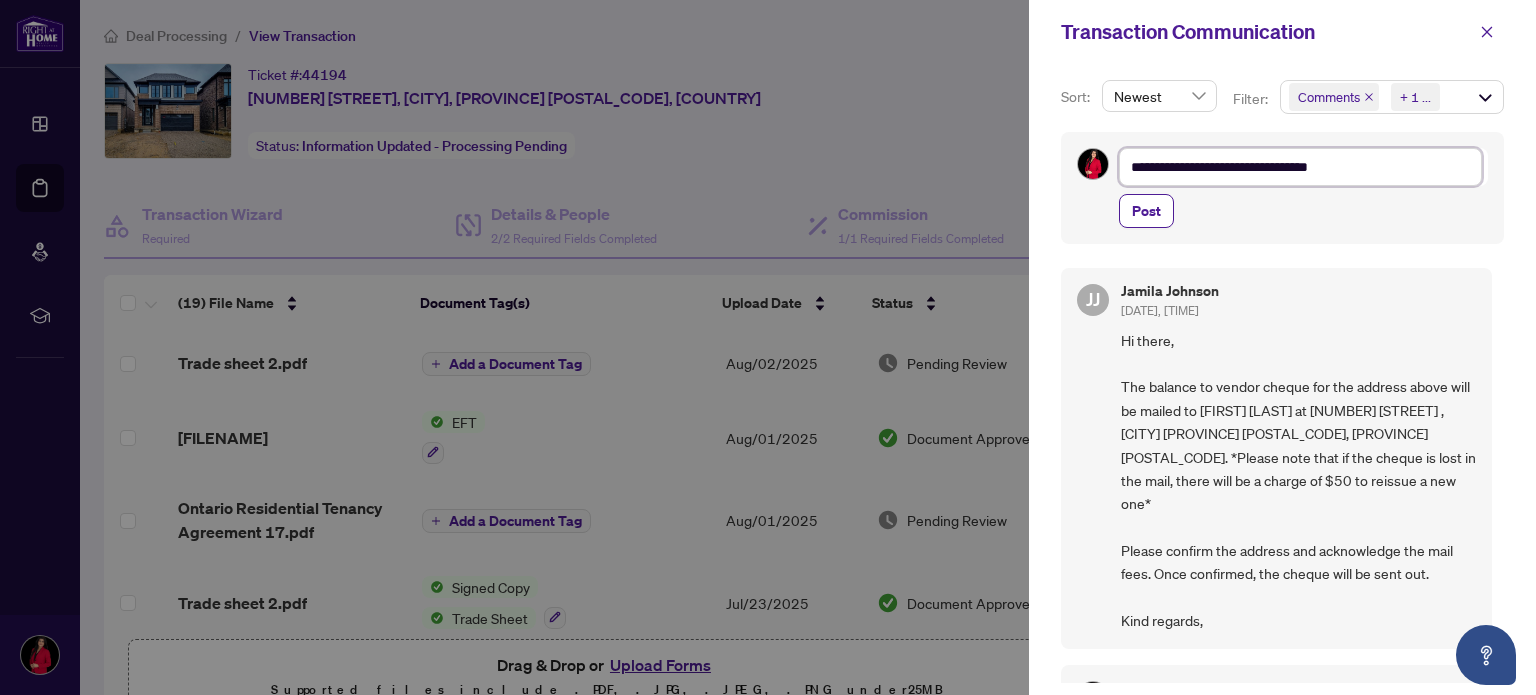 type on "**********" 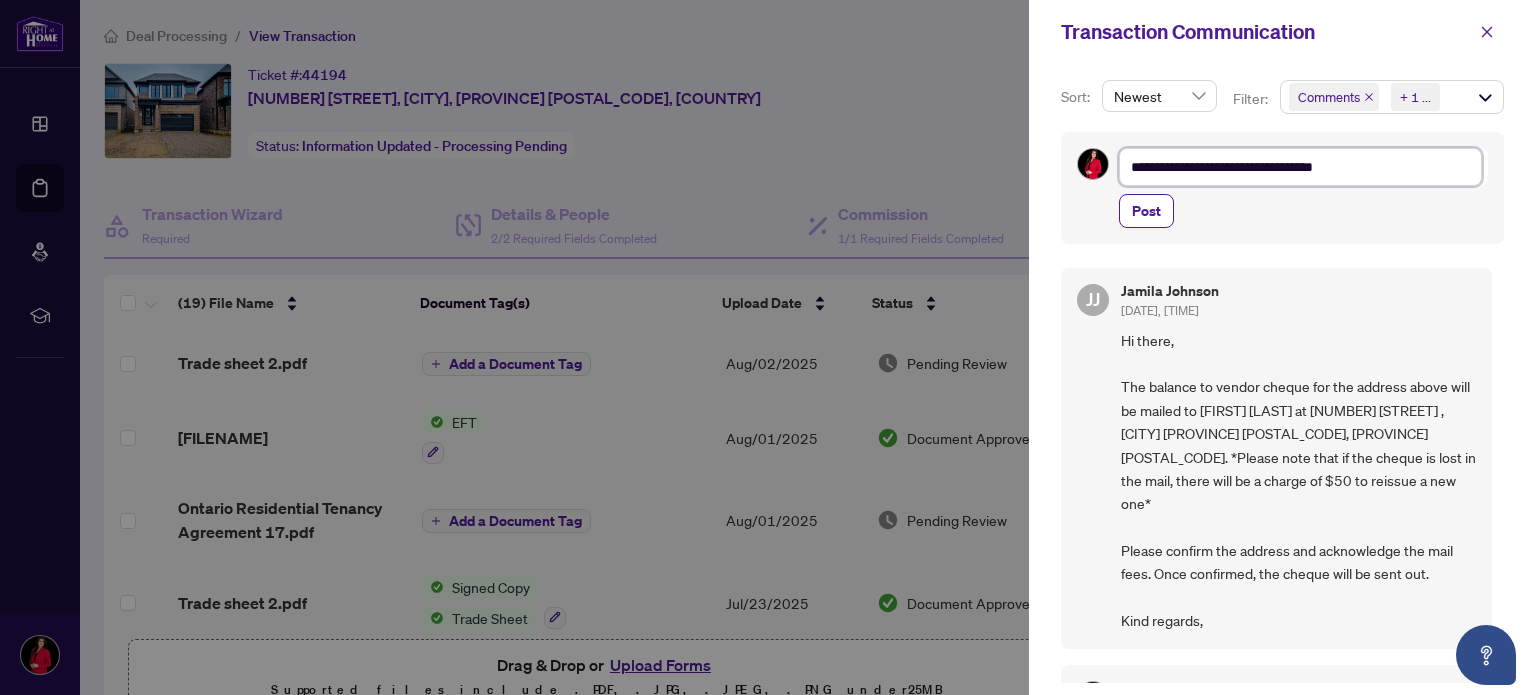 type on "**********" 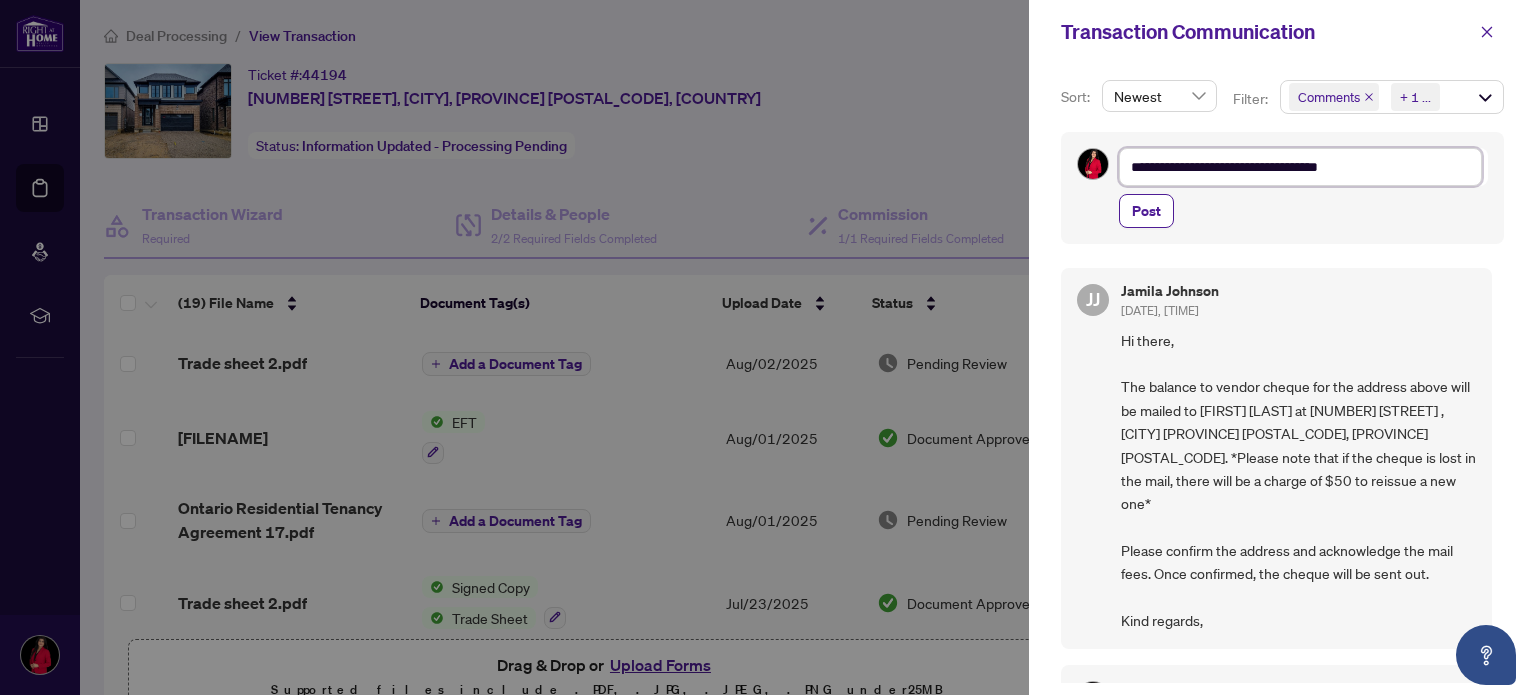 type on "**********" 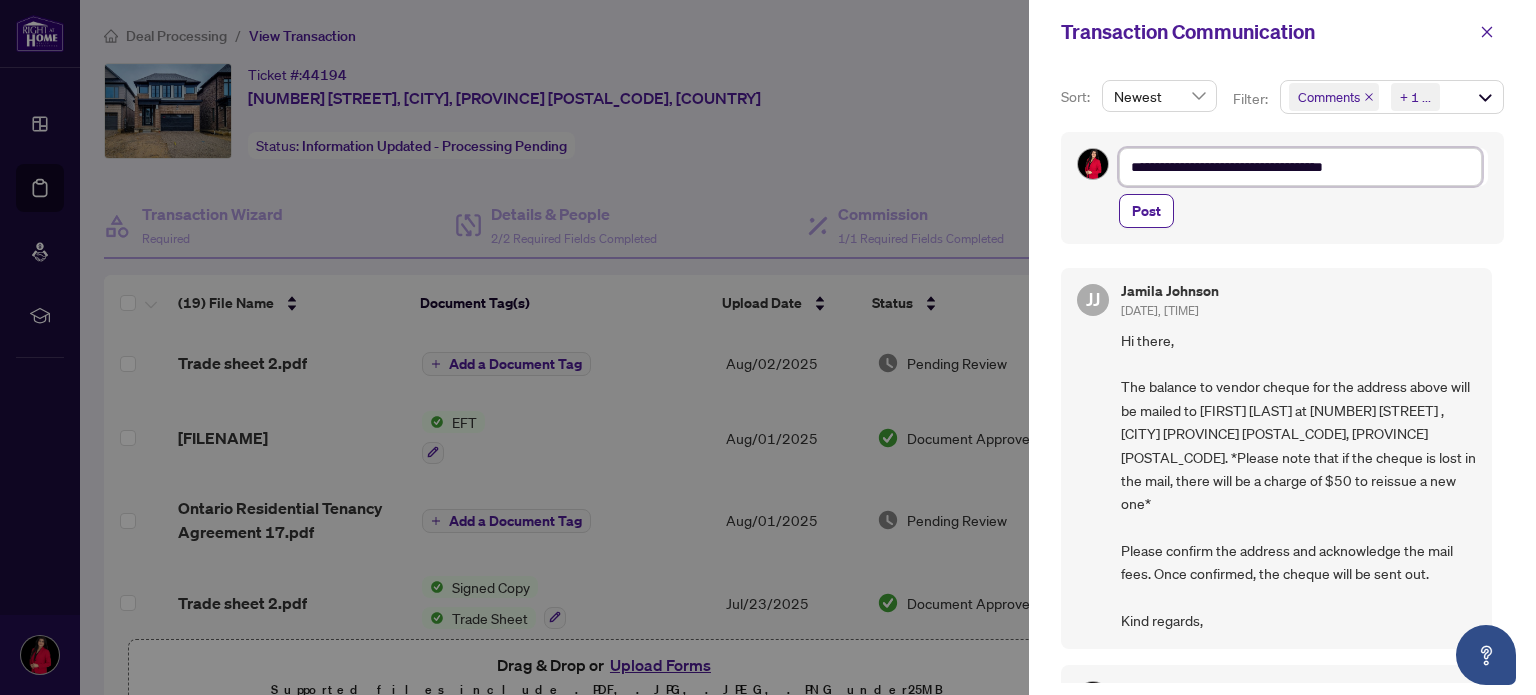 type on "**********" 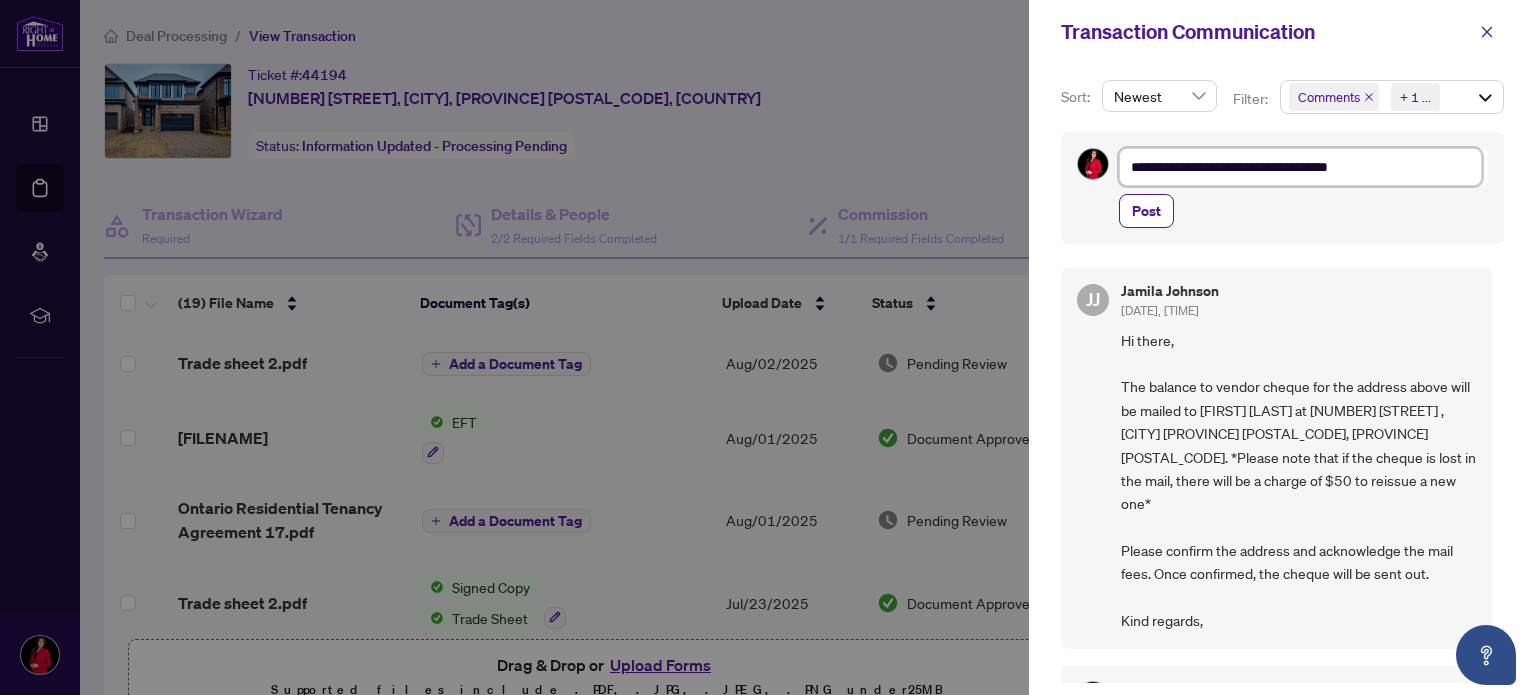 type on "**********" 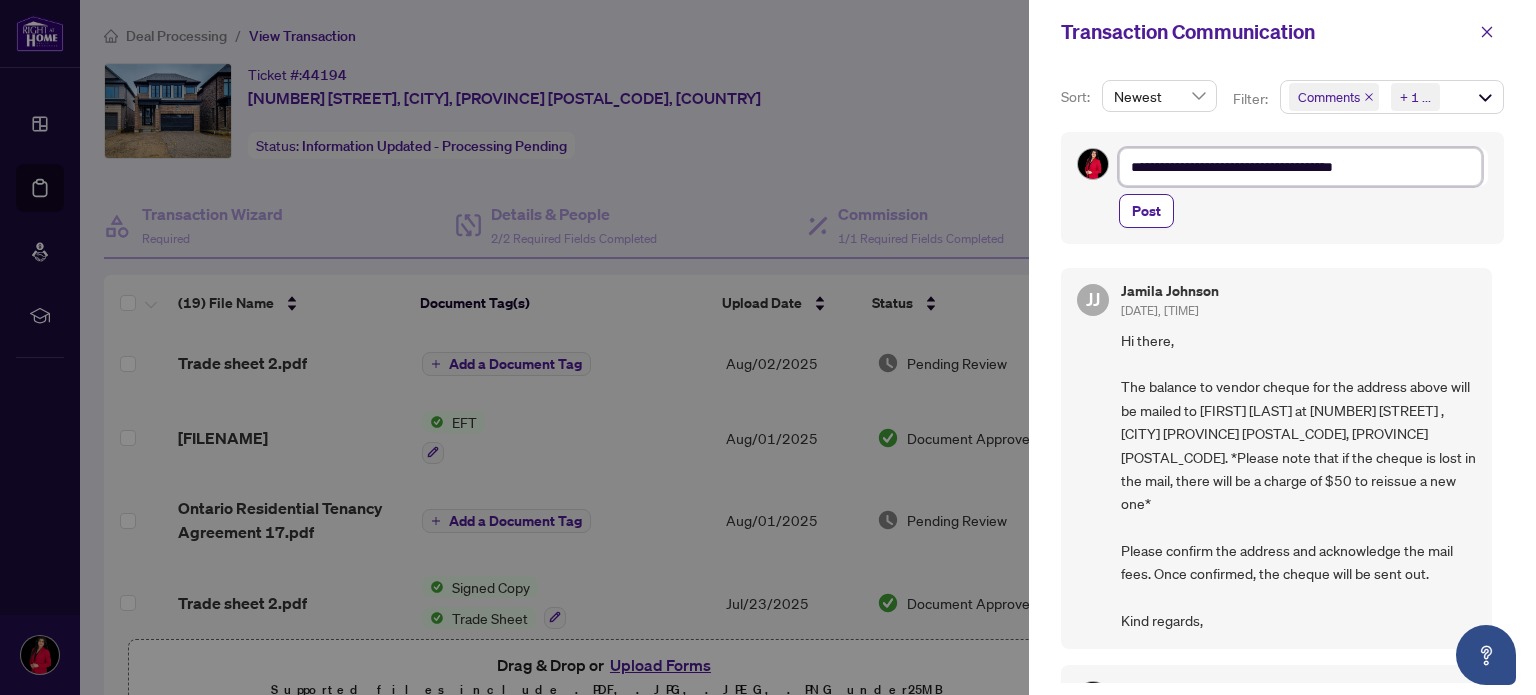 type on "**********" 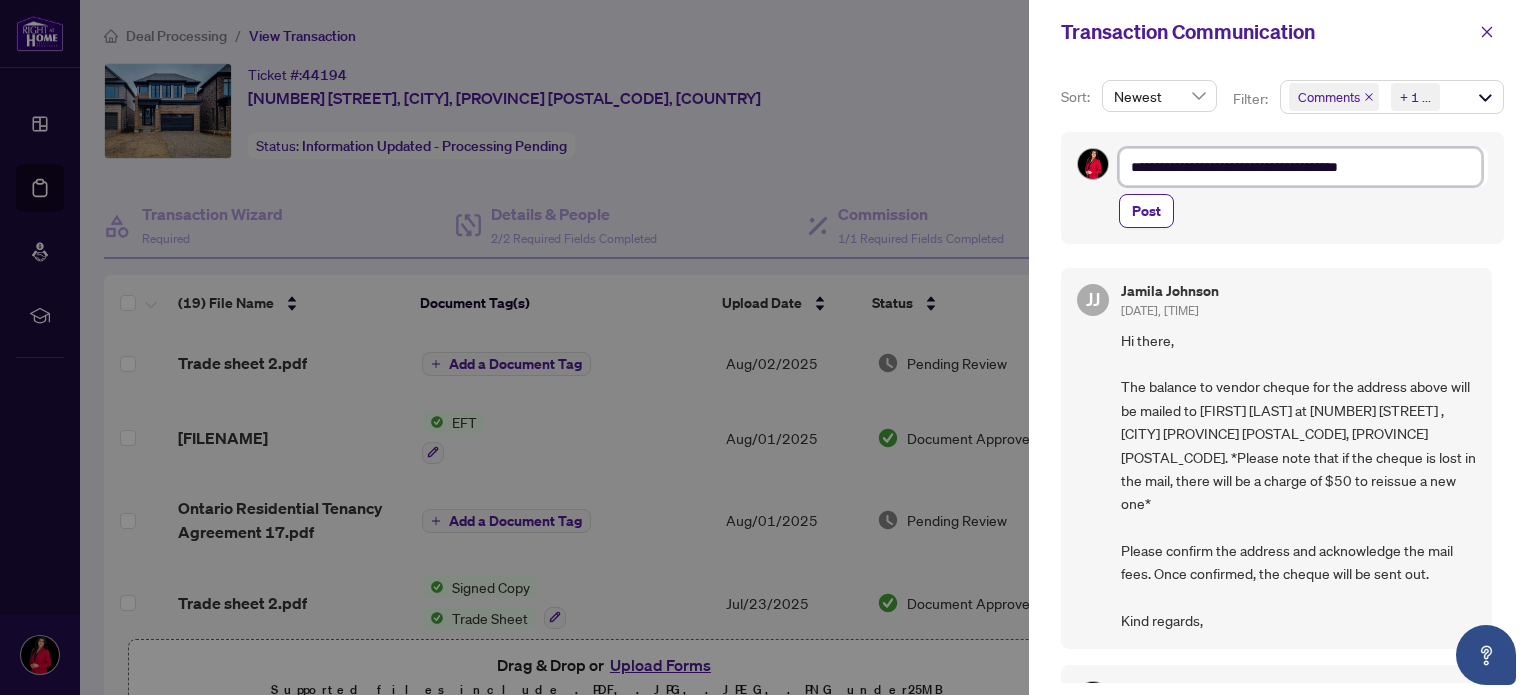type on "**********" 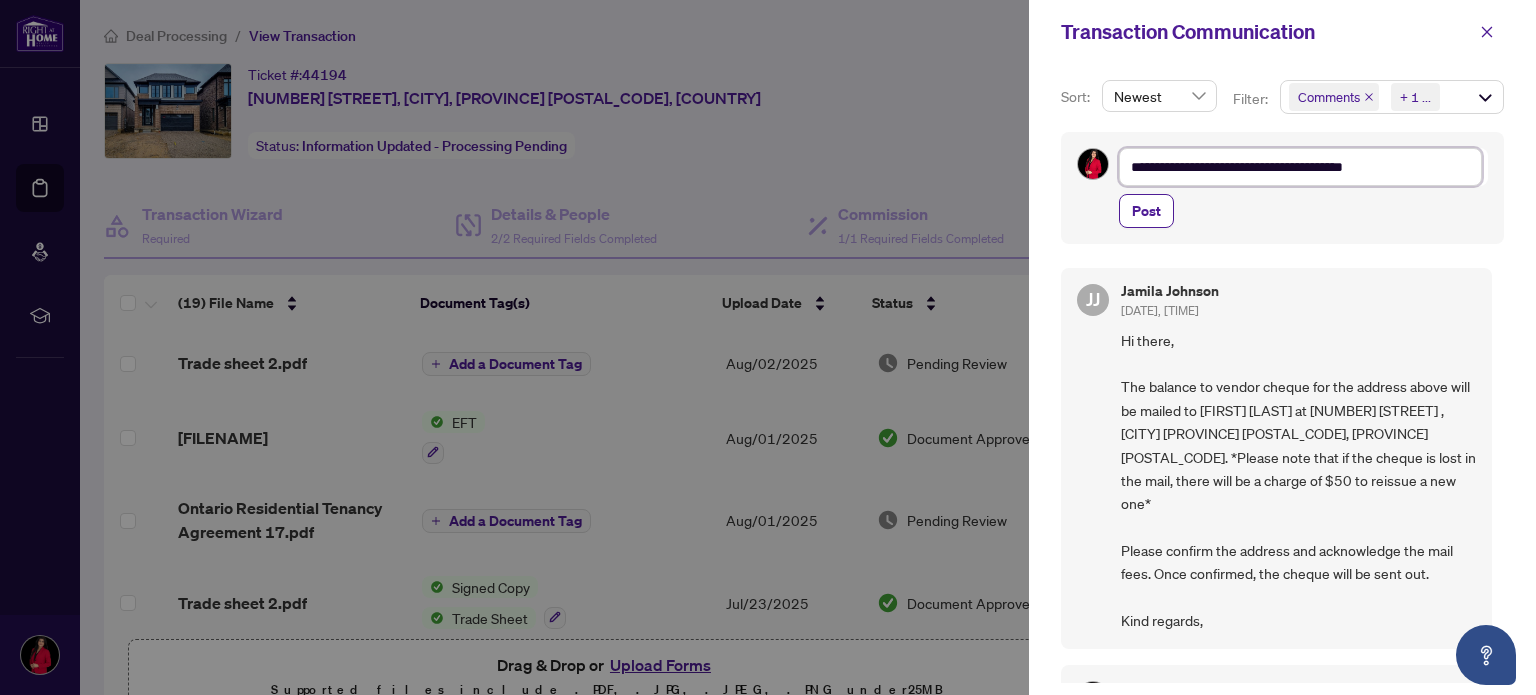 type on "**********" 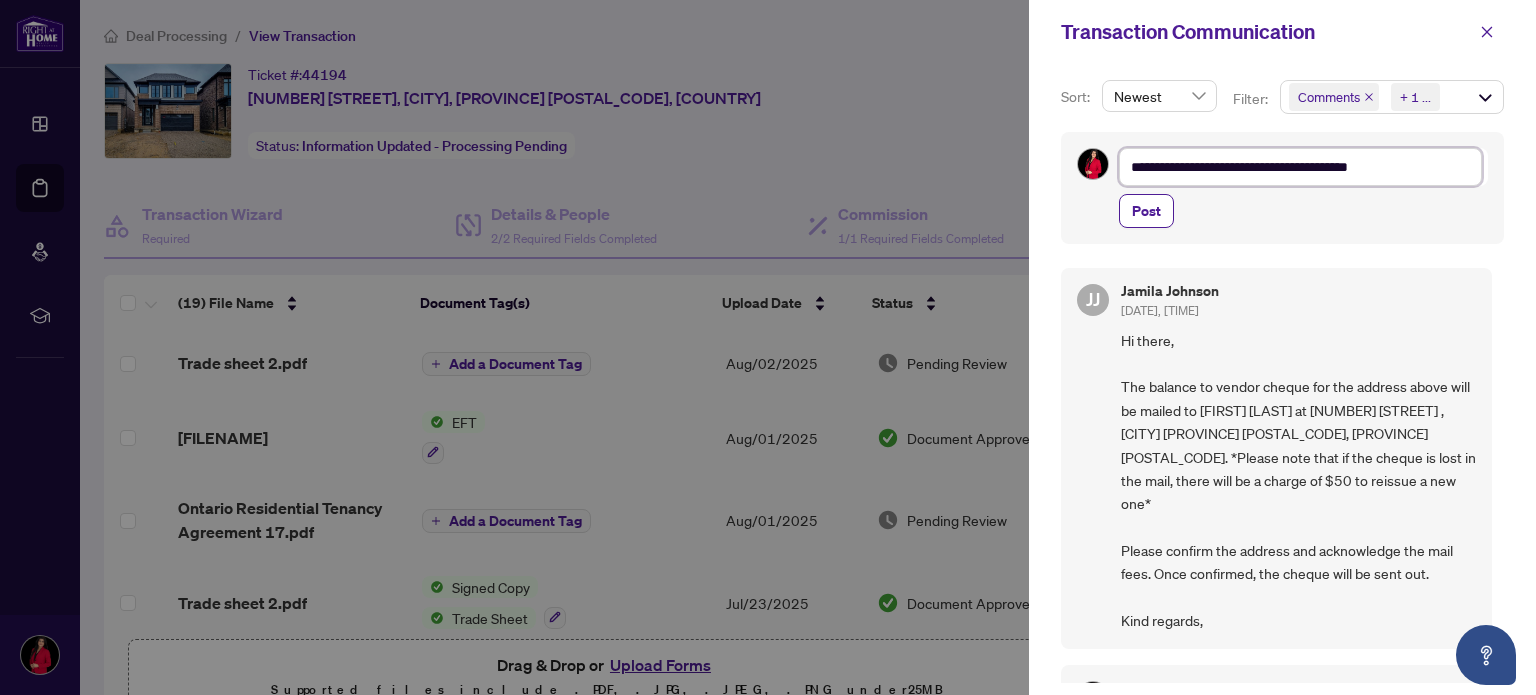 type on "**********" 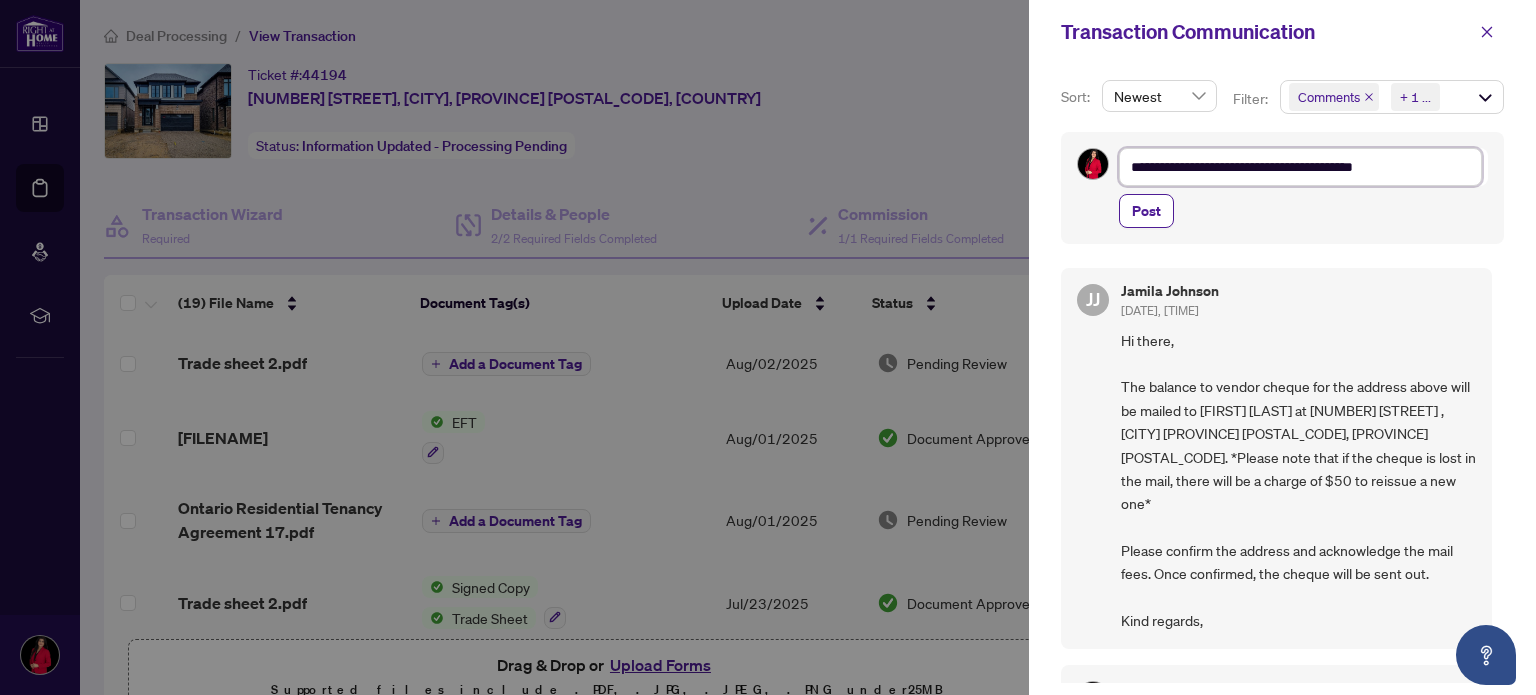 type on "**********" 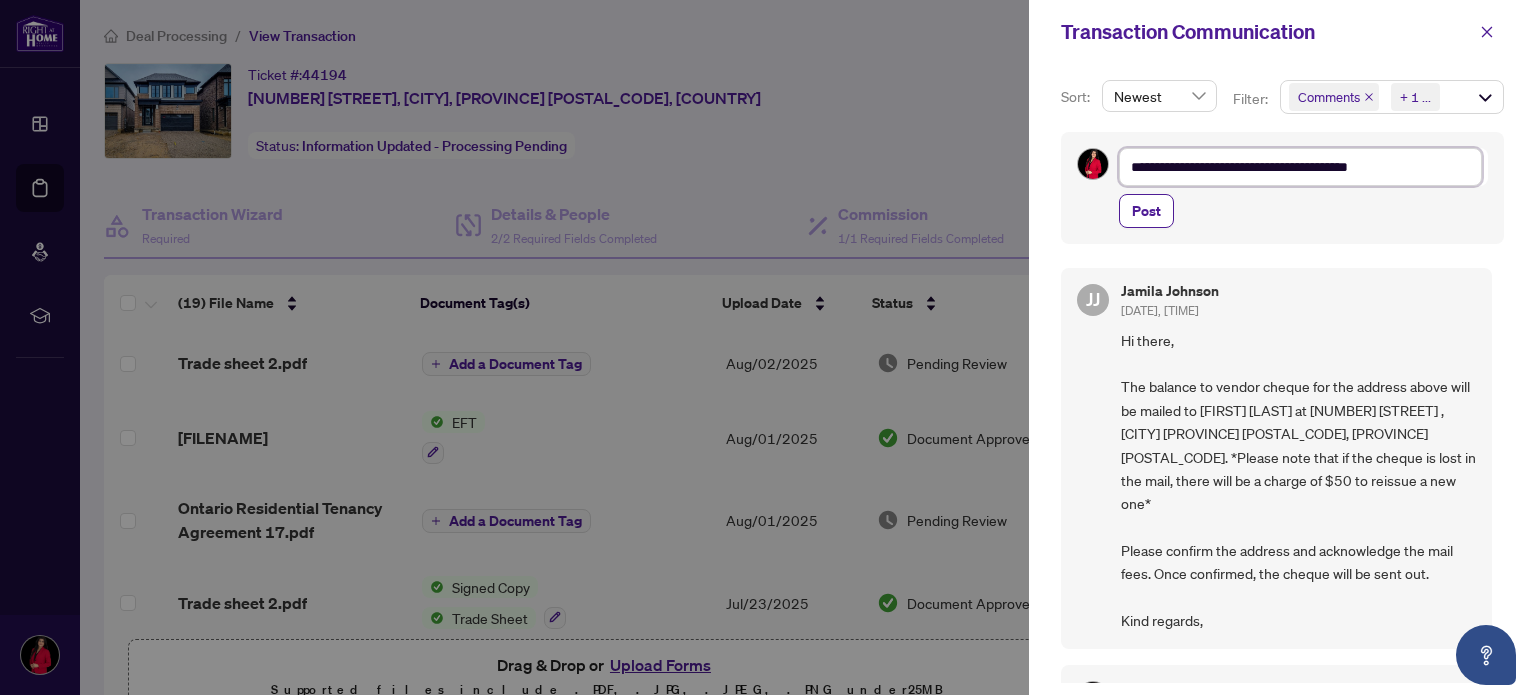 type on "**********" 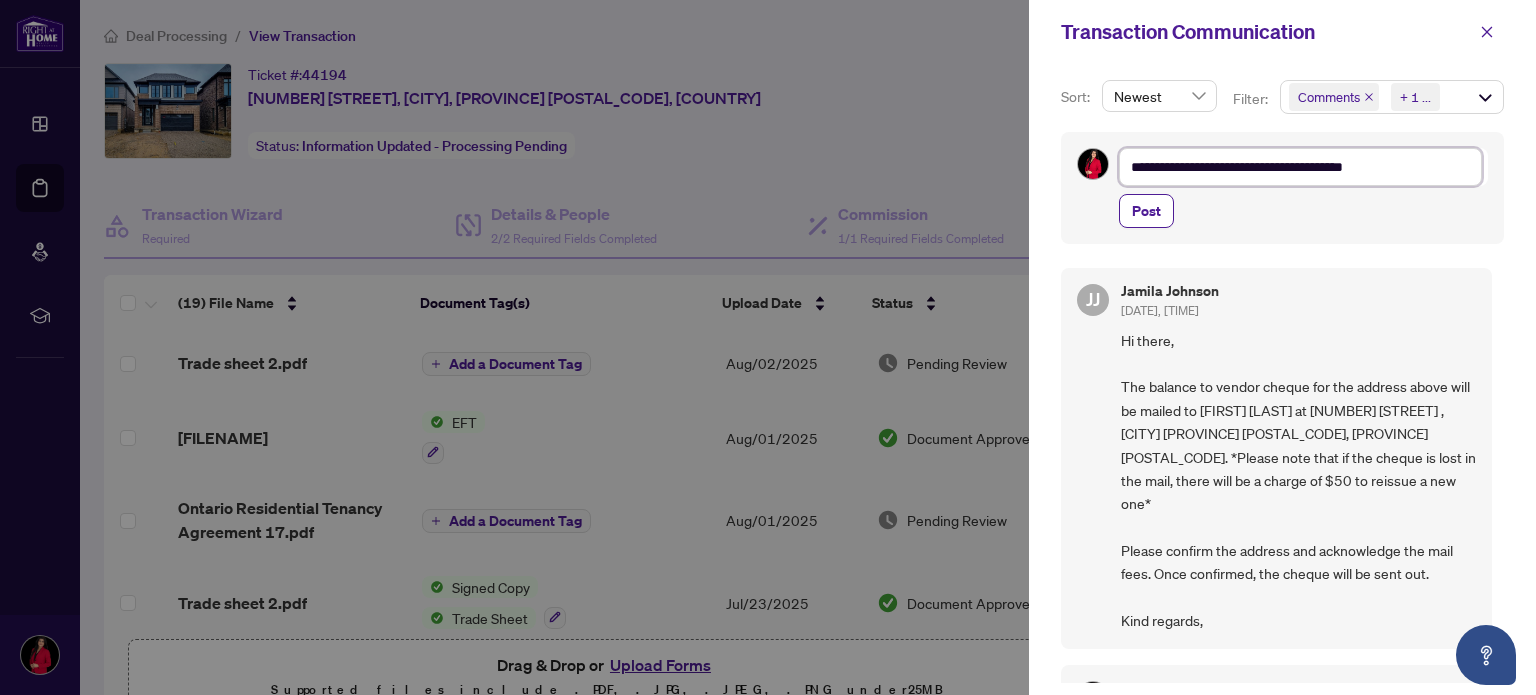 type on "**********" 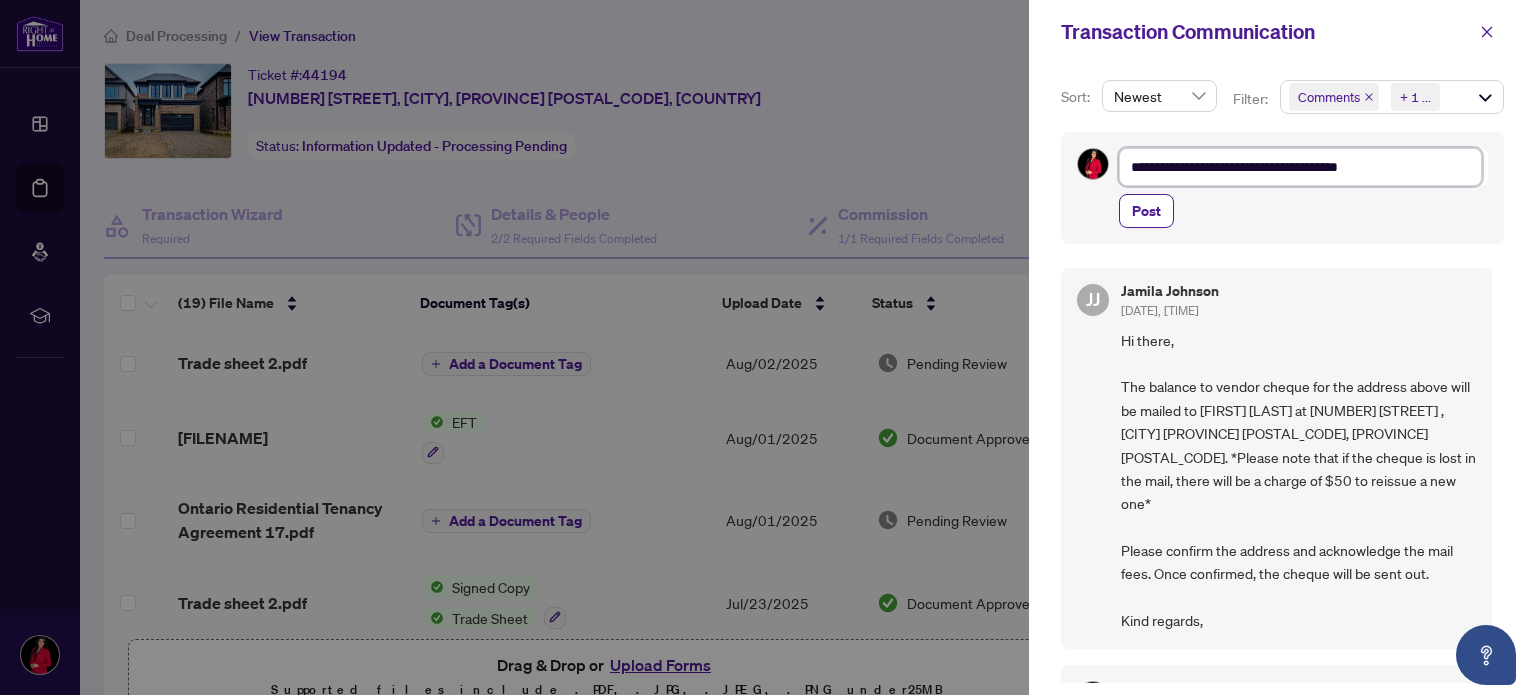 type on "**********" 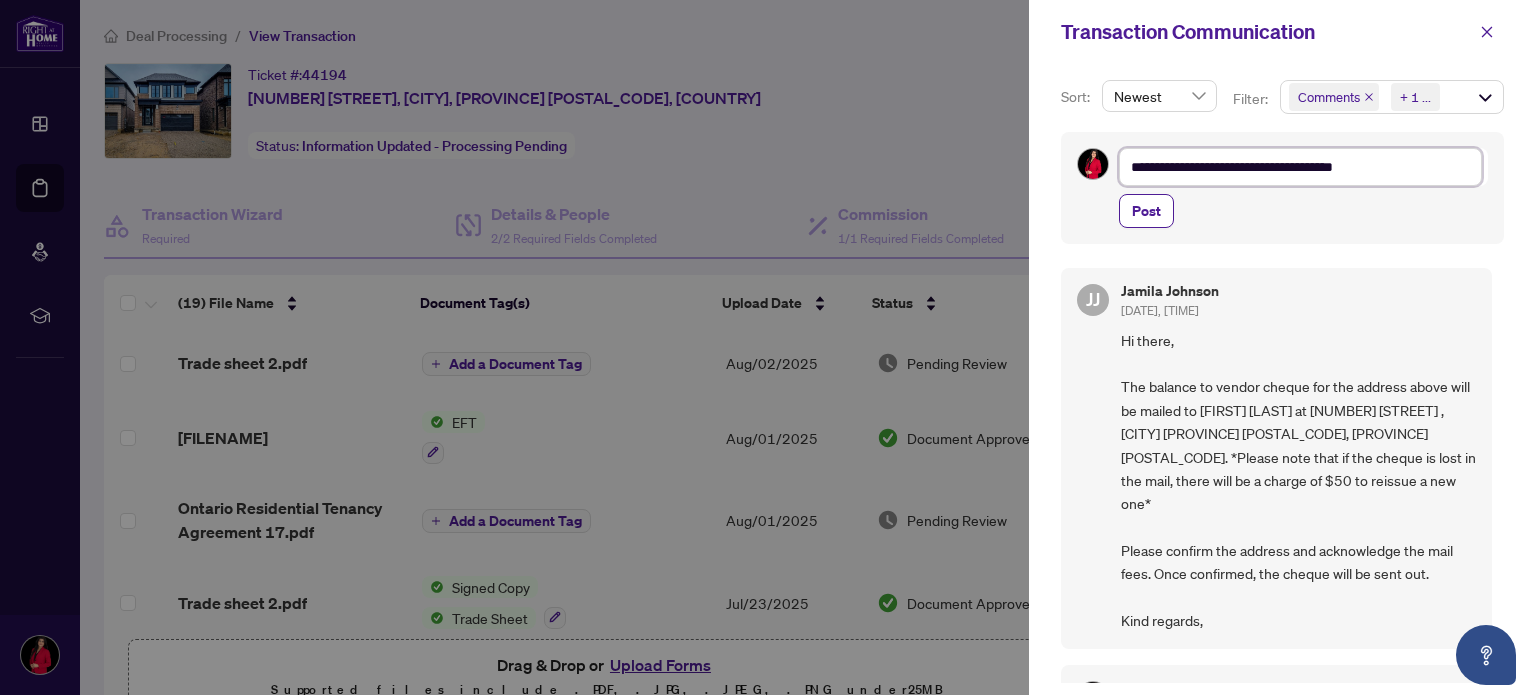 type on "**********" 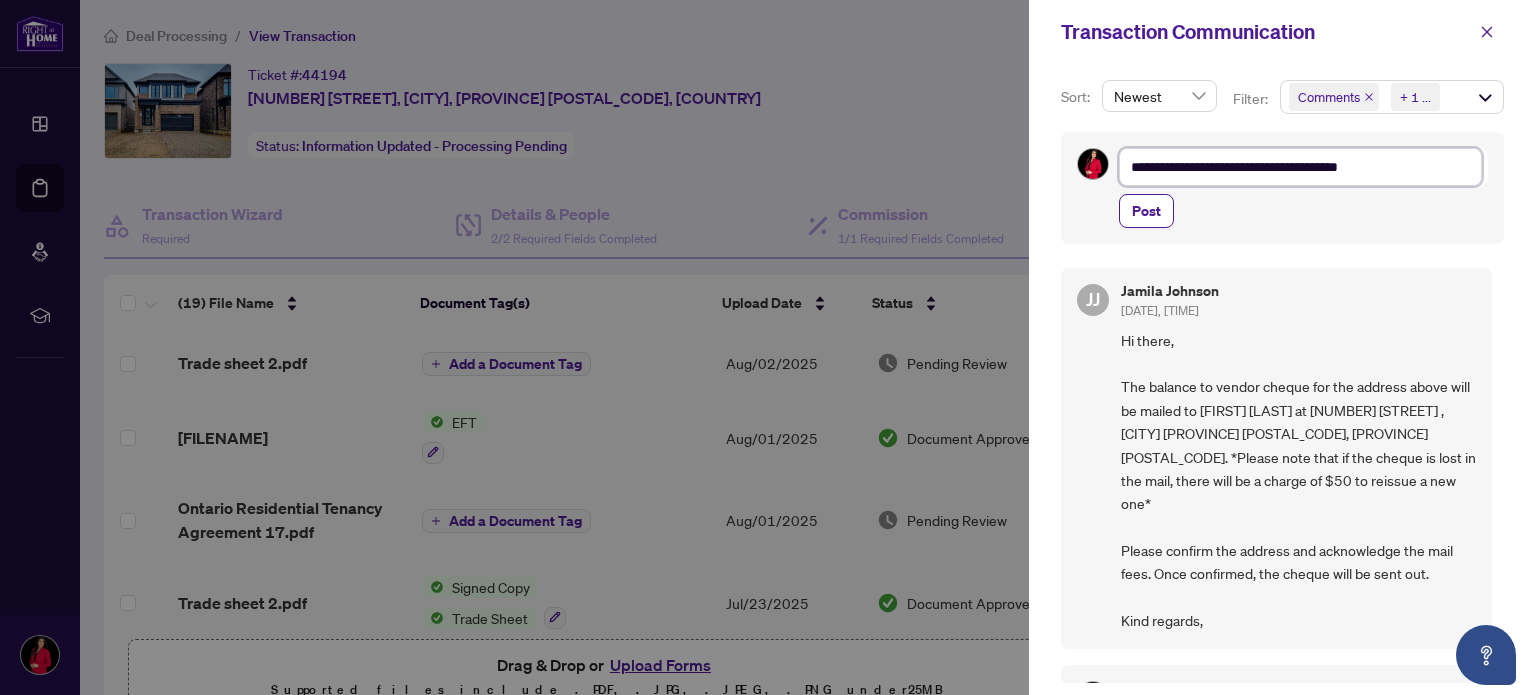 type on "**********" 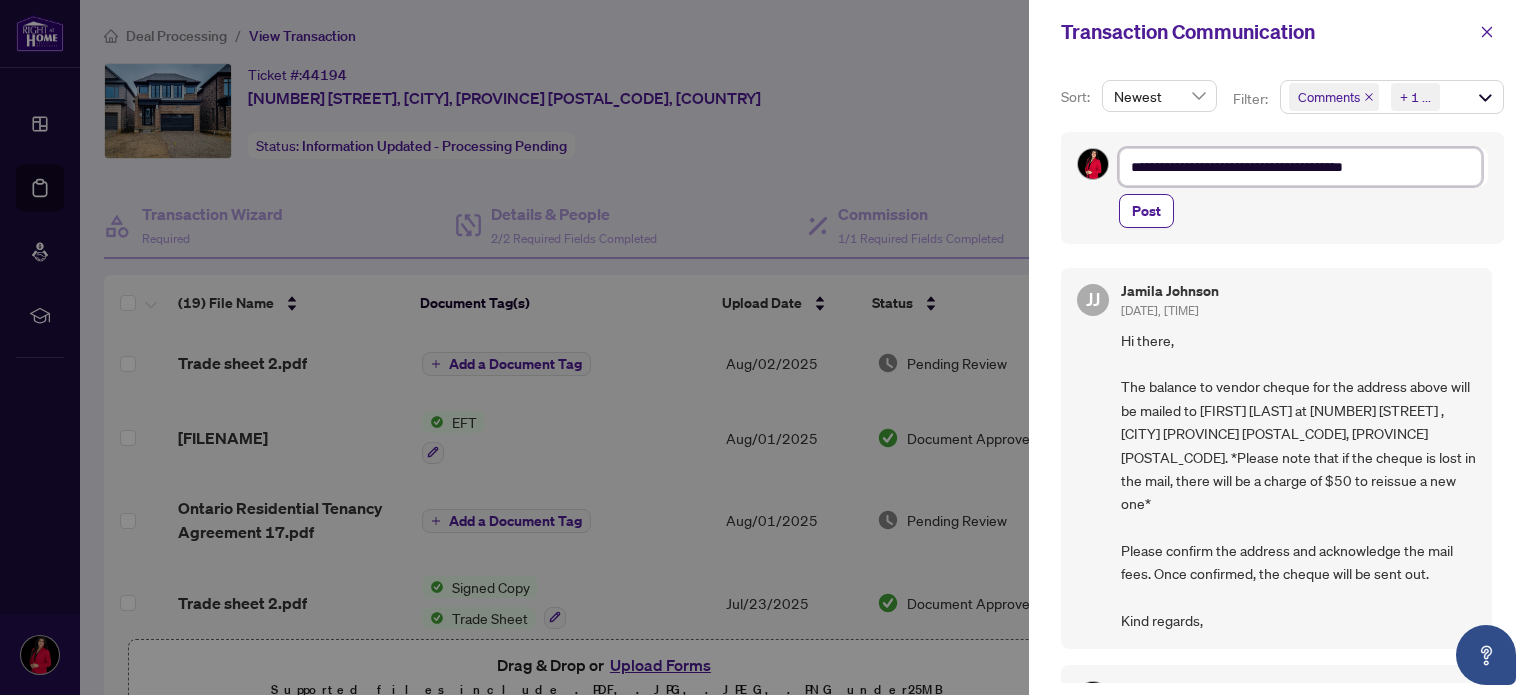 type on "**********" 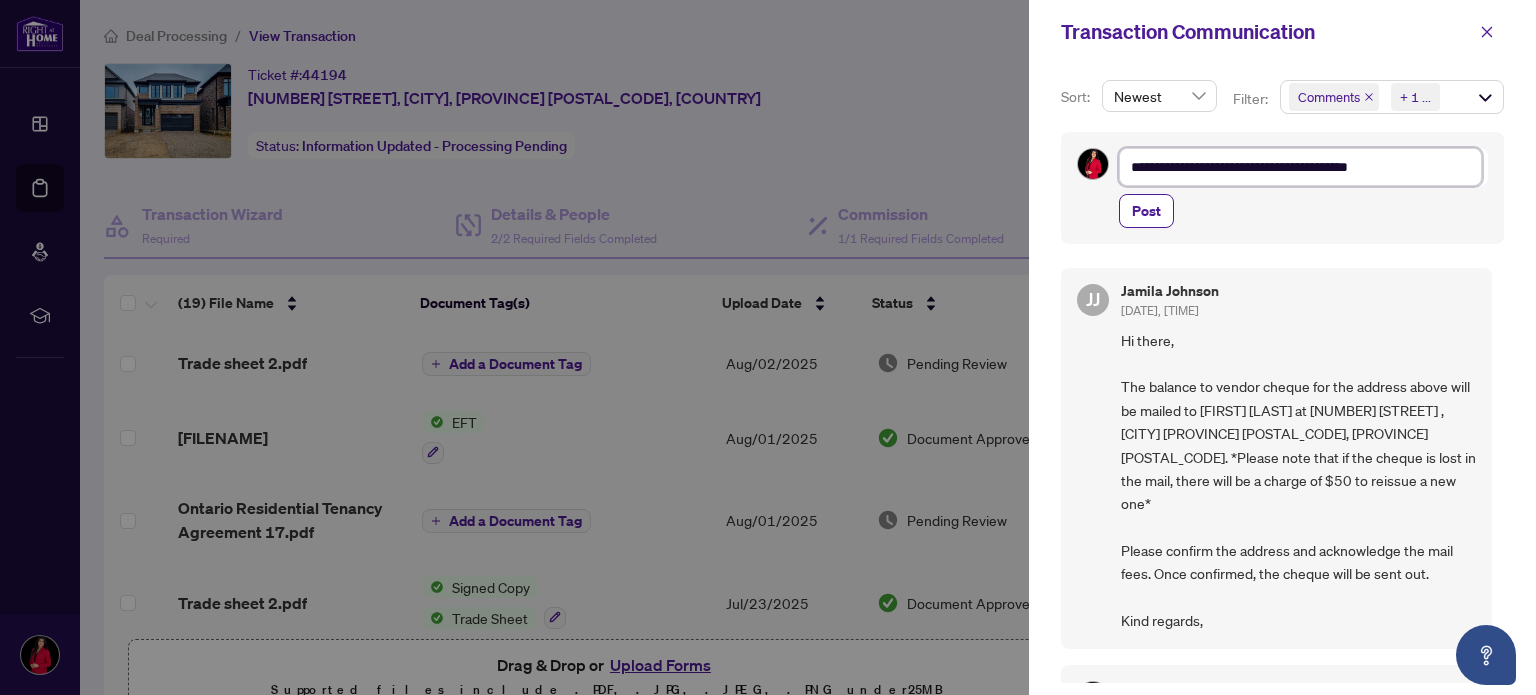type on "**********" 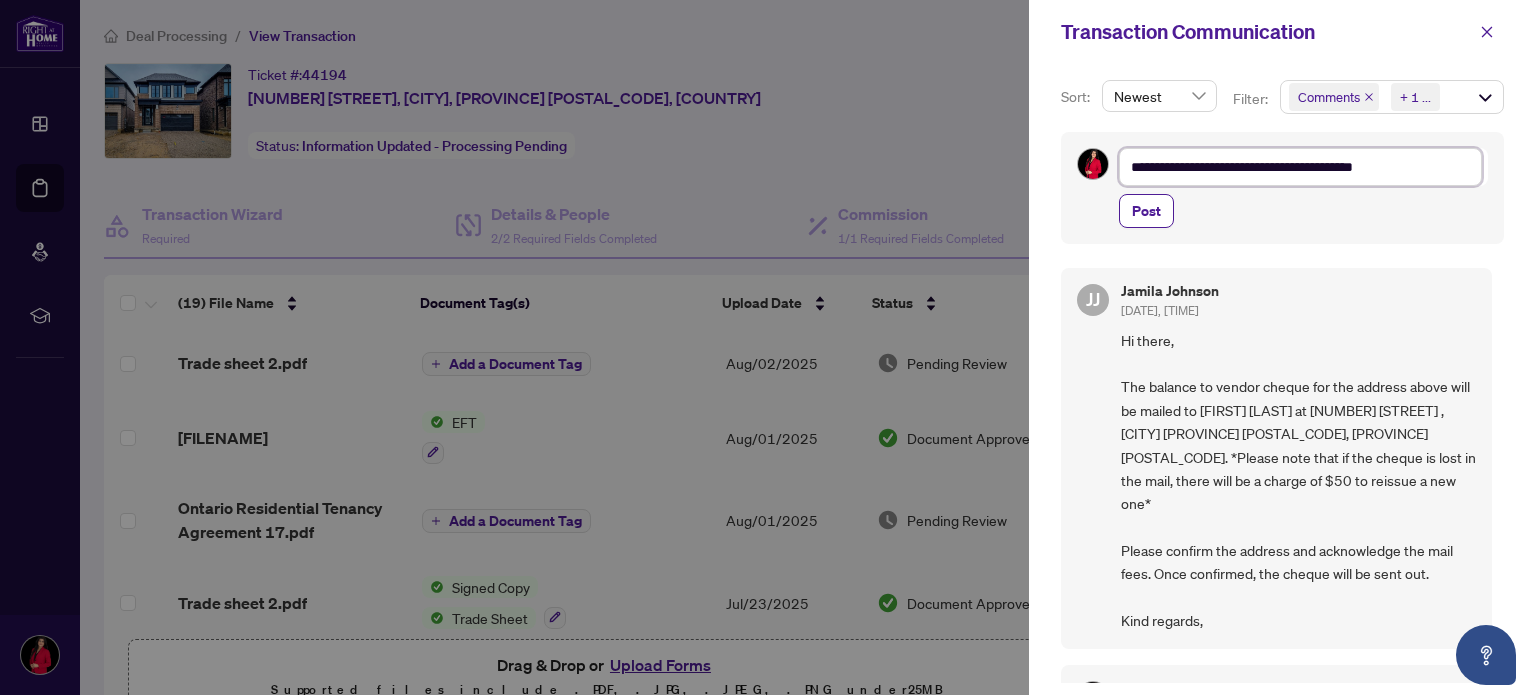 type on "**********" 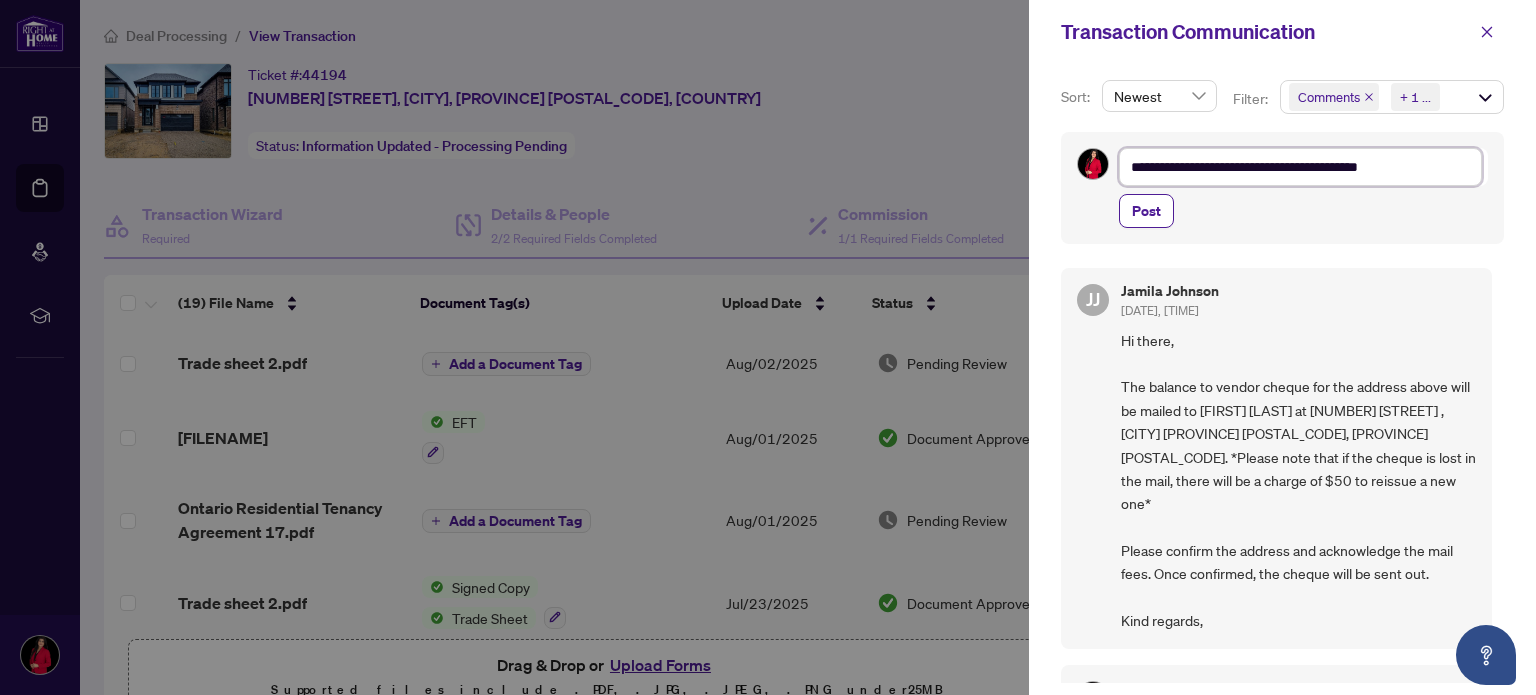 type on "**********" 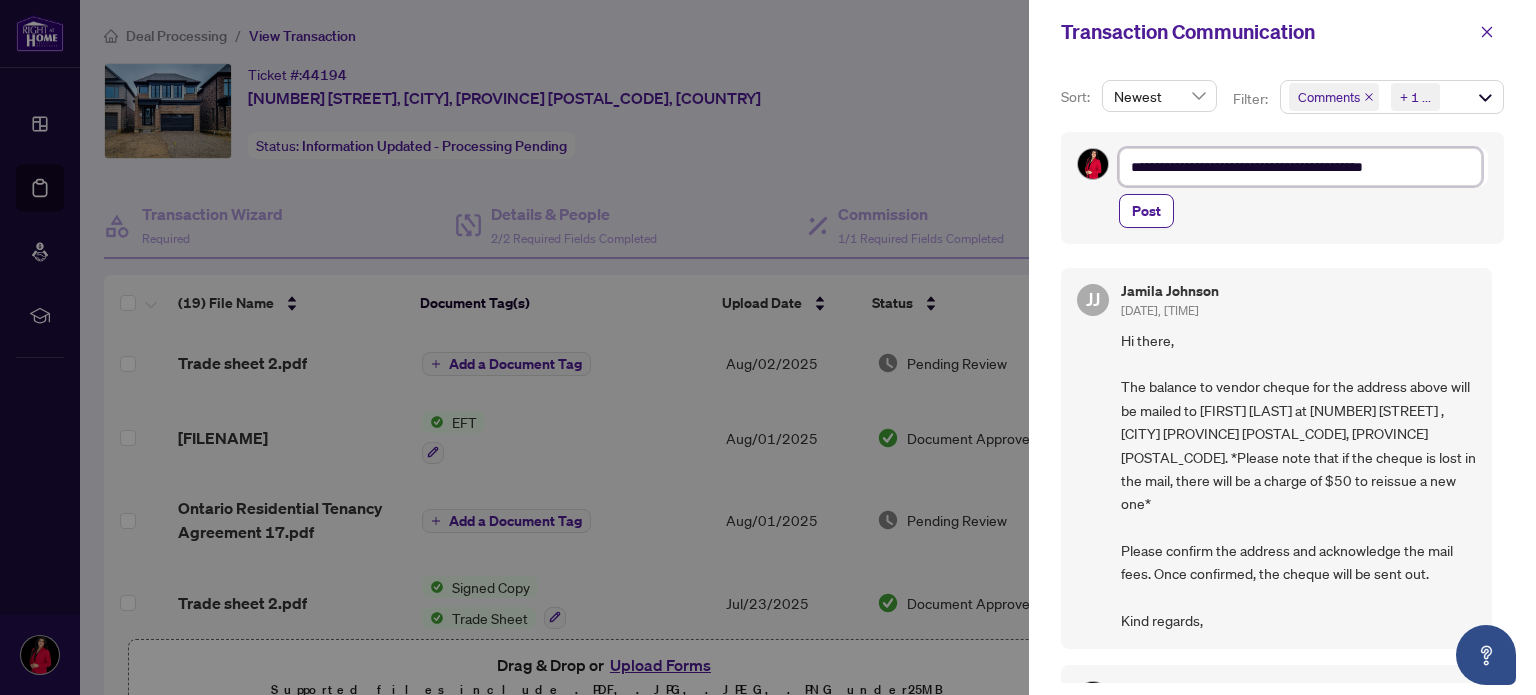 type on "**********" 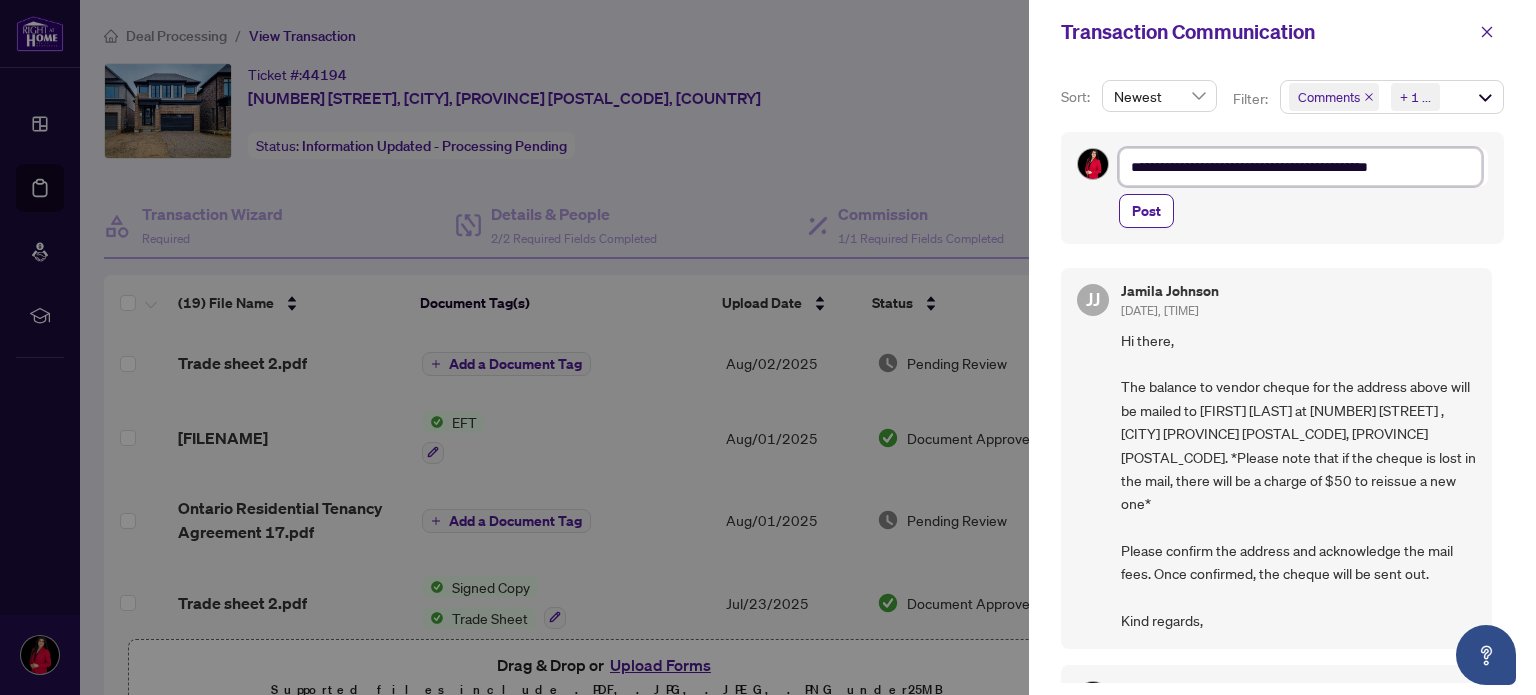 type on "**********" 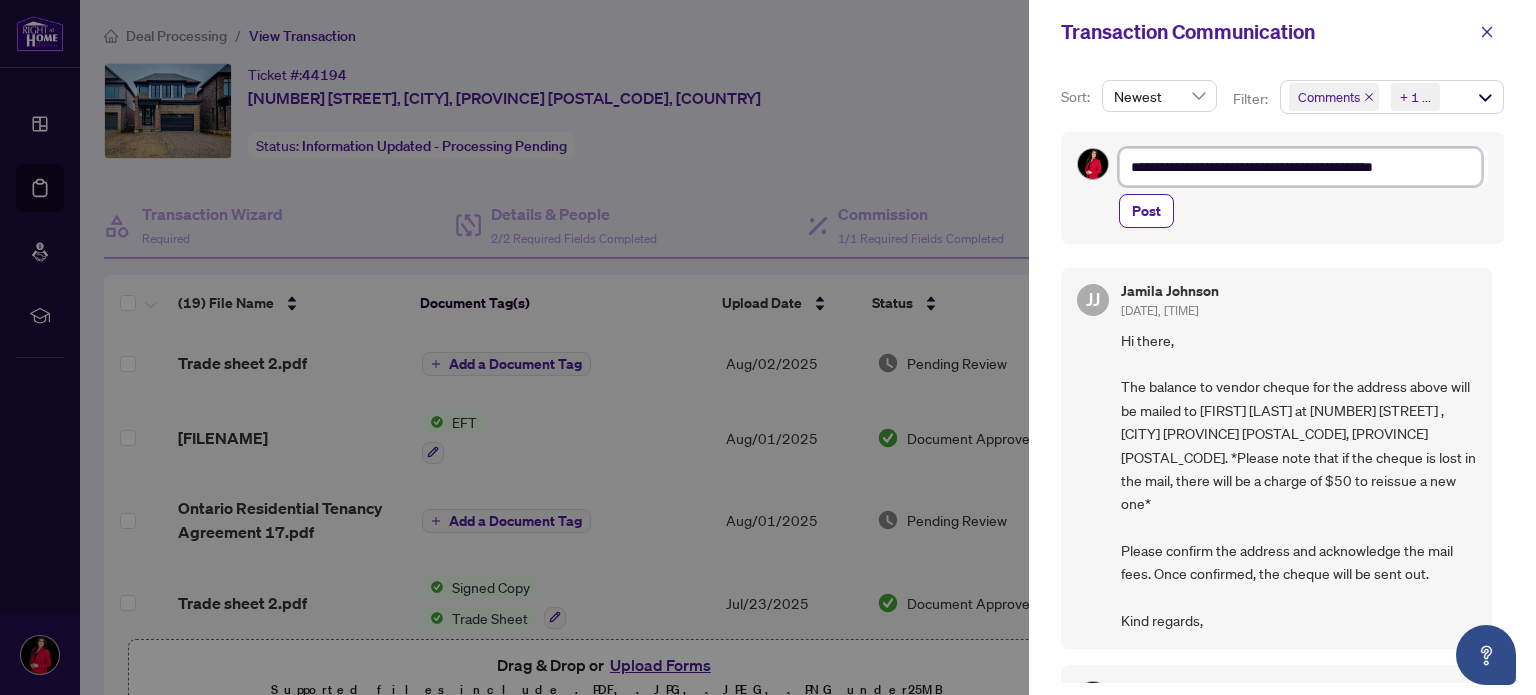 type on "**********" 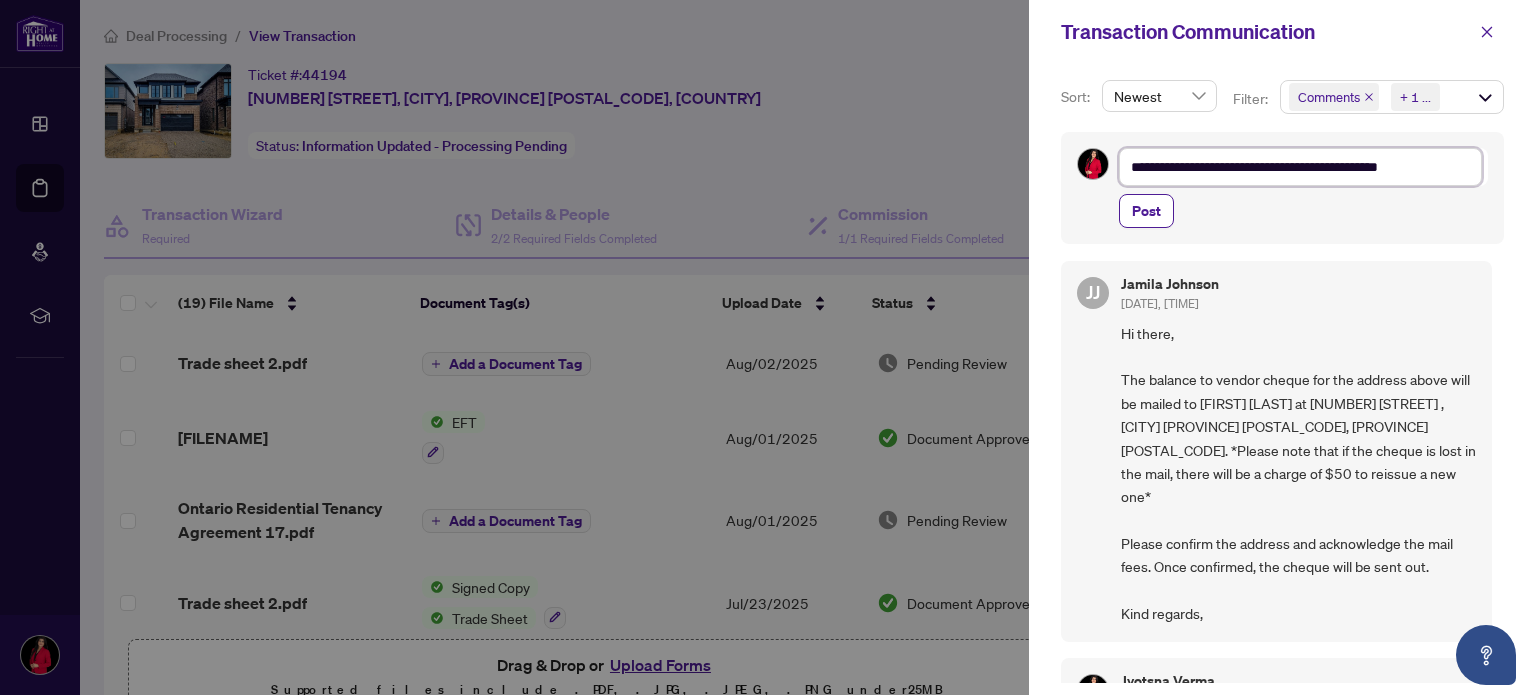 scroll, scrollTop: 0, scrollLeft: 0, axis: both 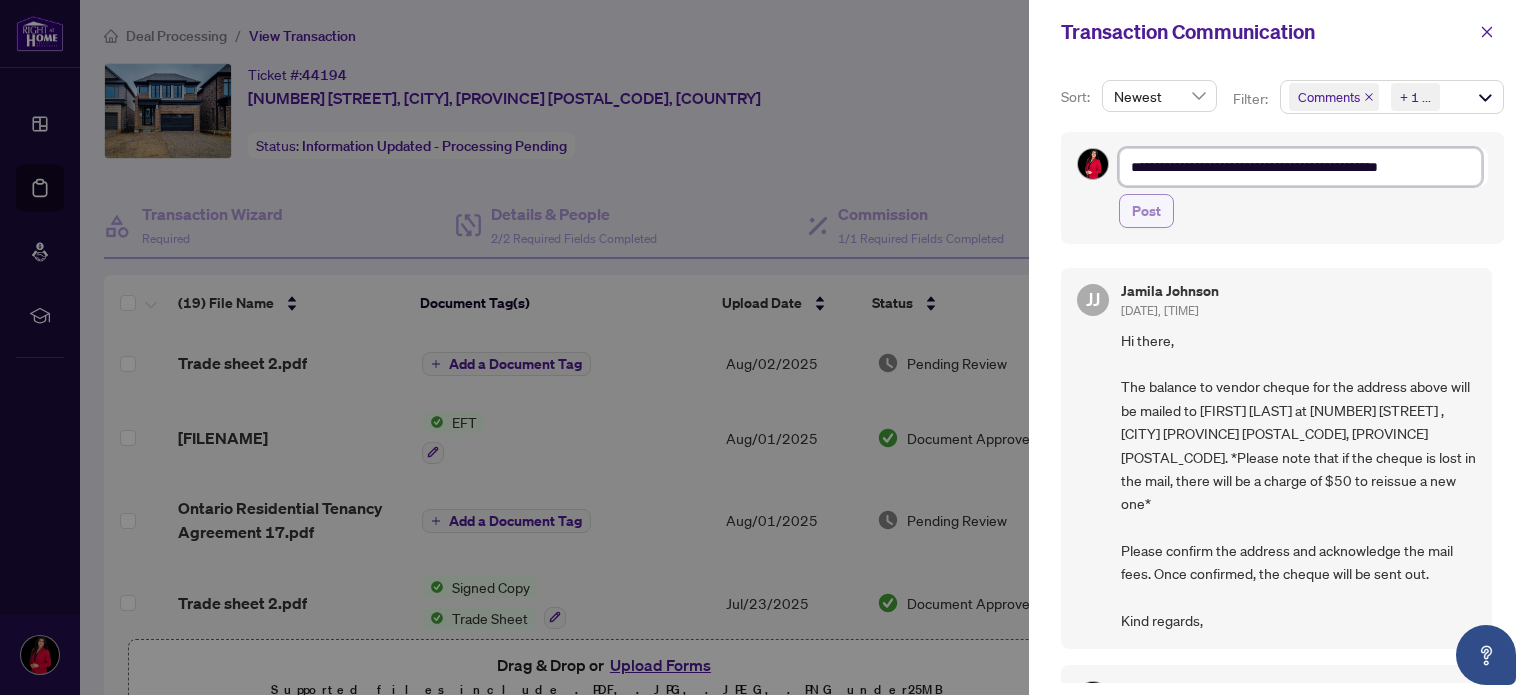 type on "**********" 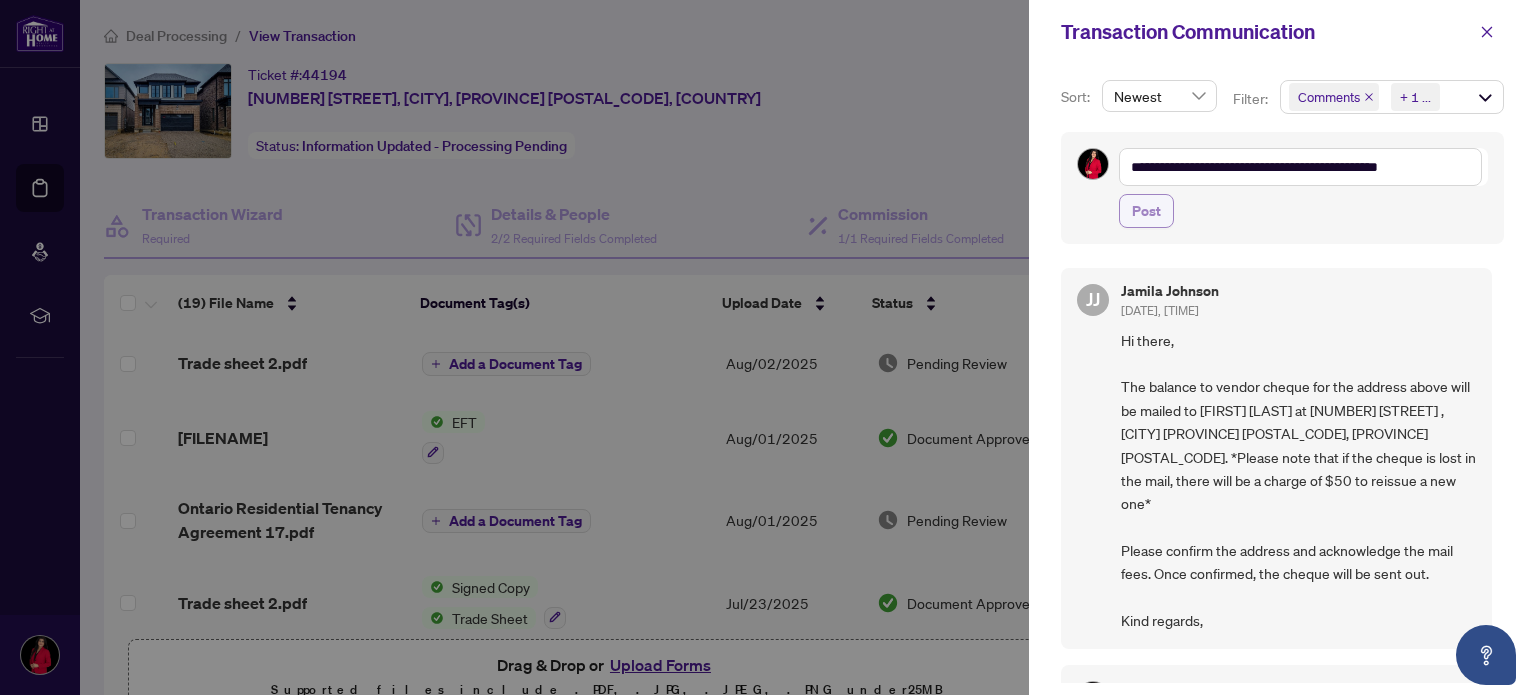 click on "Post" at bounding box center [1146, 211] 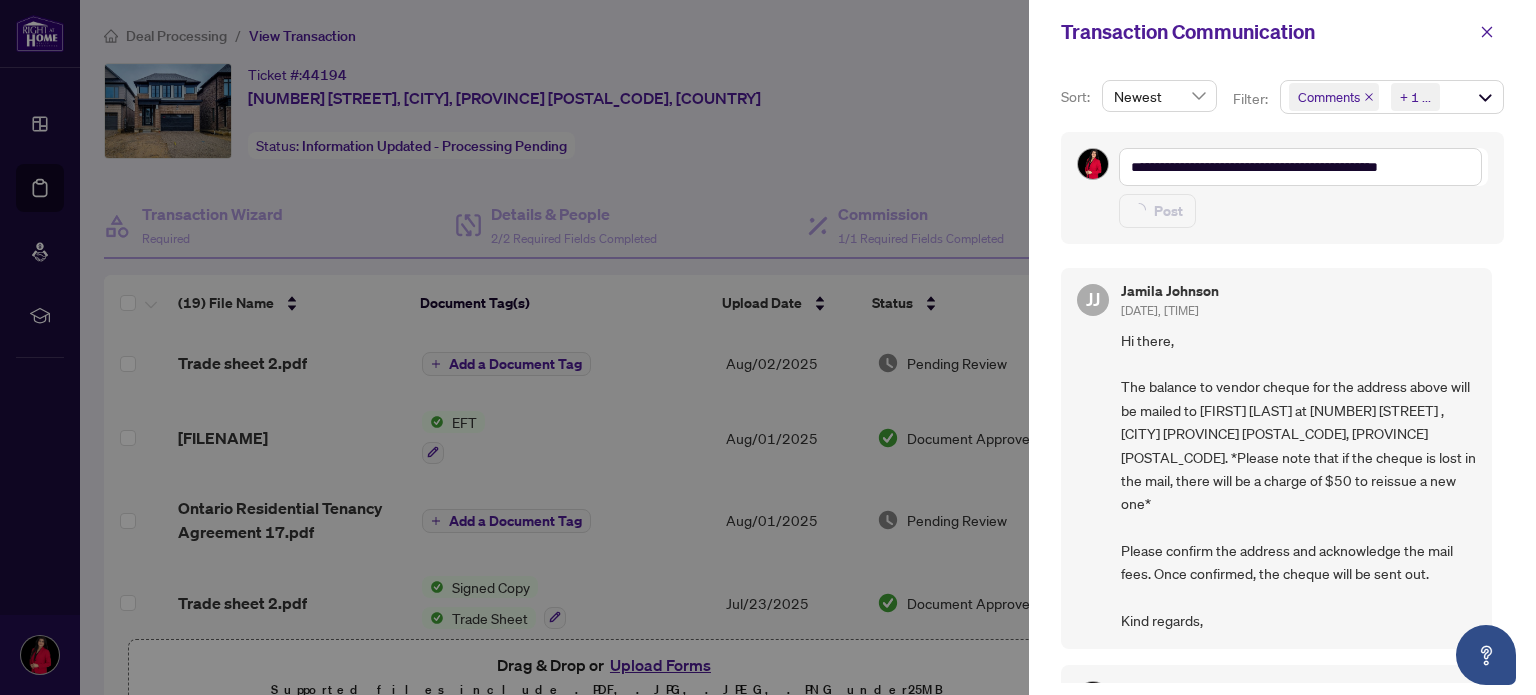 type 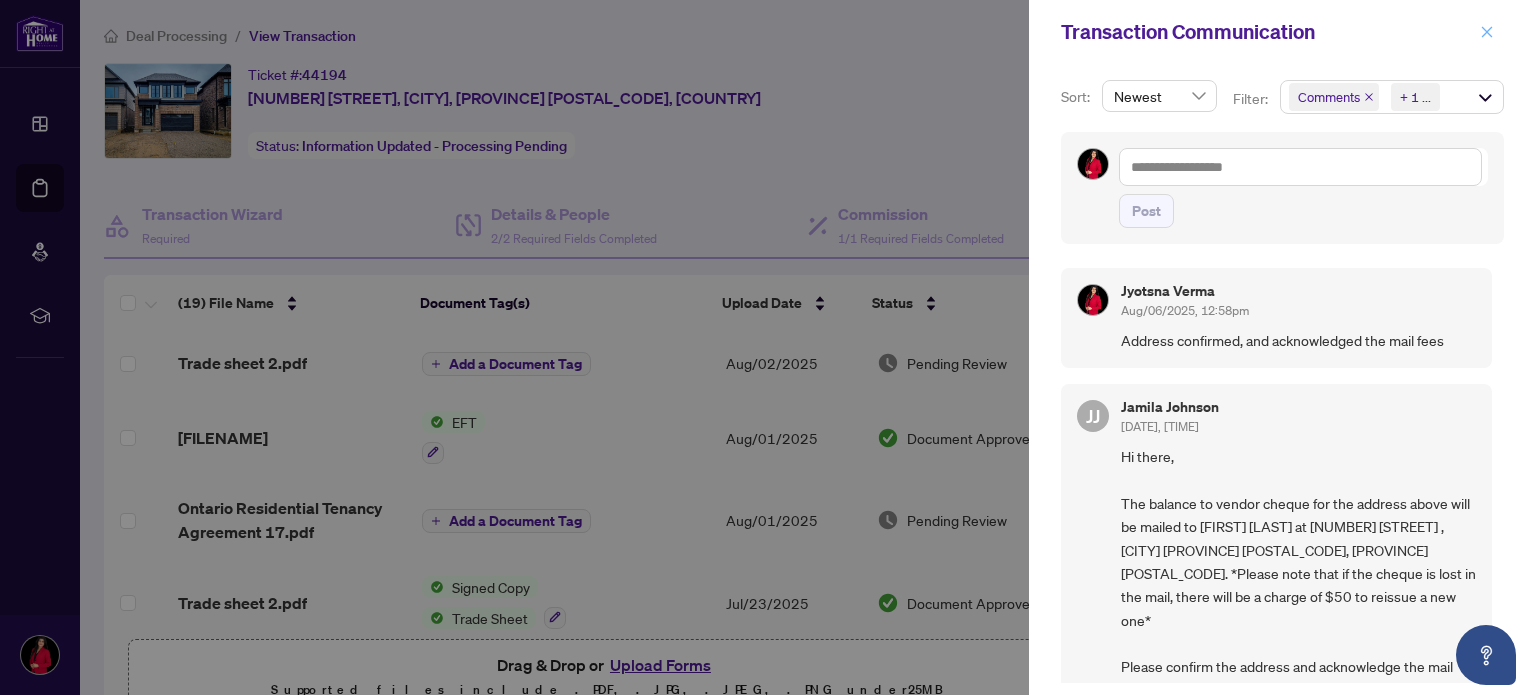 click 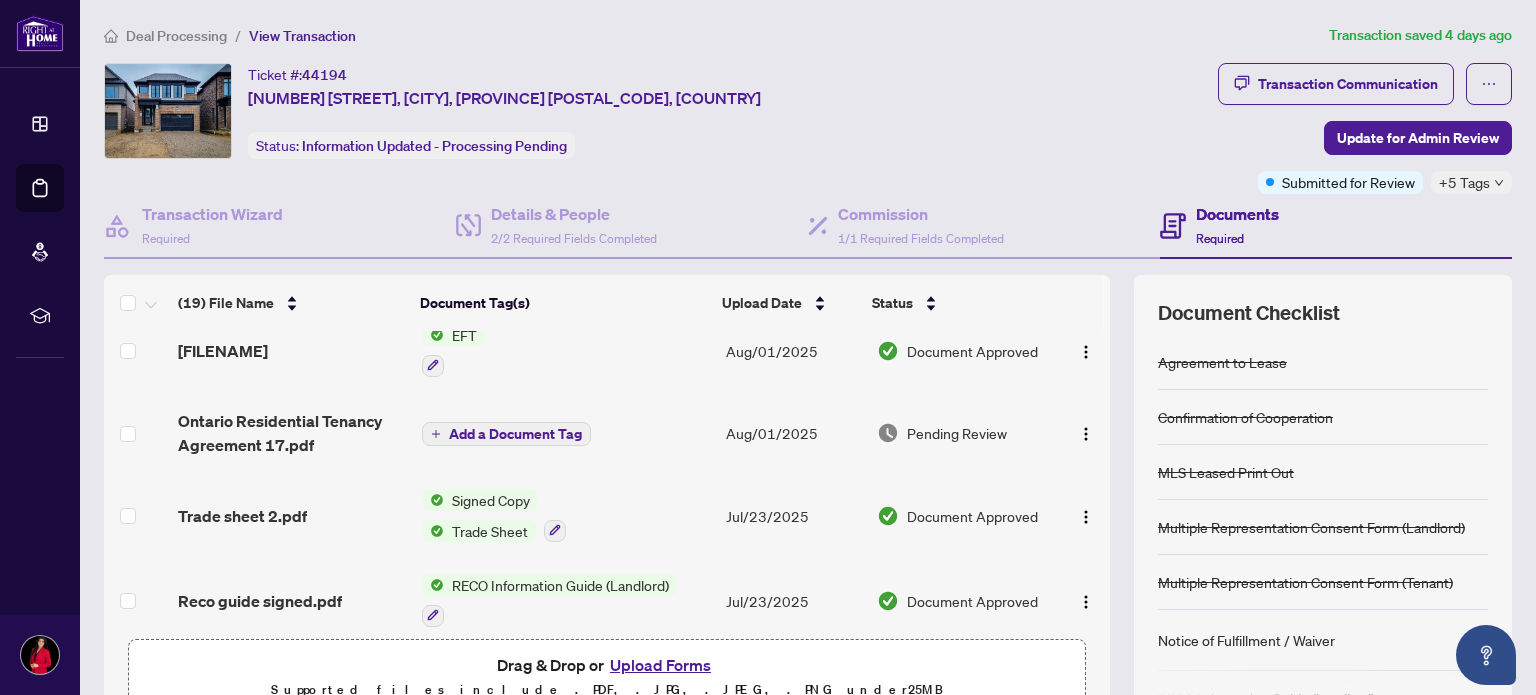 scroll, scrollTop: 0, scrollLeft: 0, axis: both 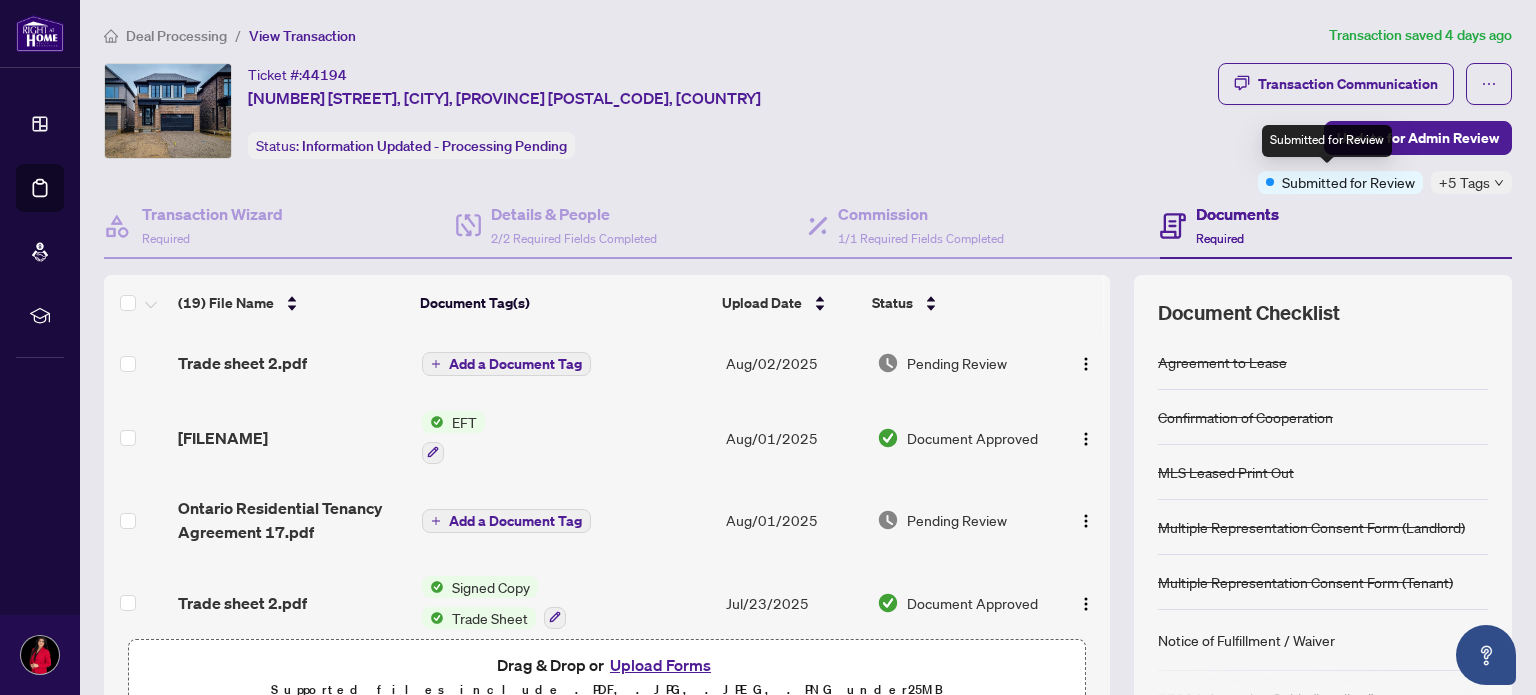 click on "Submitted for Review" at bounding box center (1348, 182) 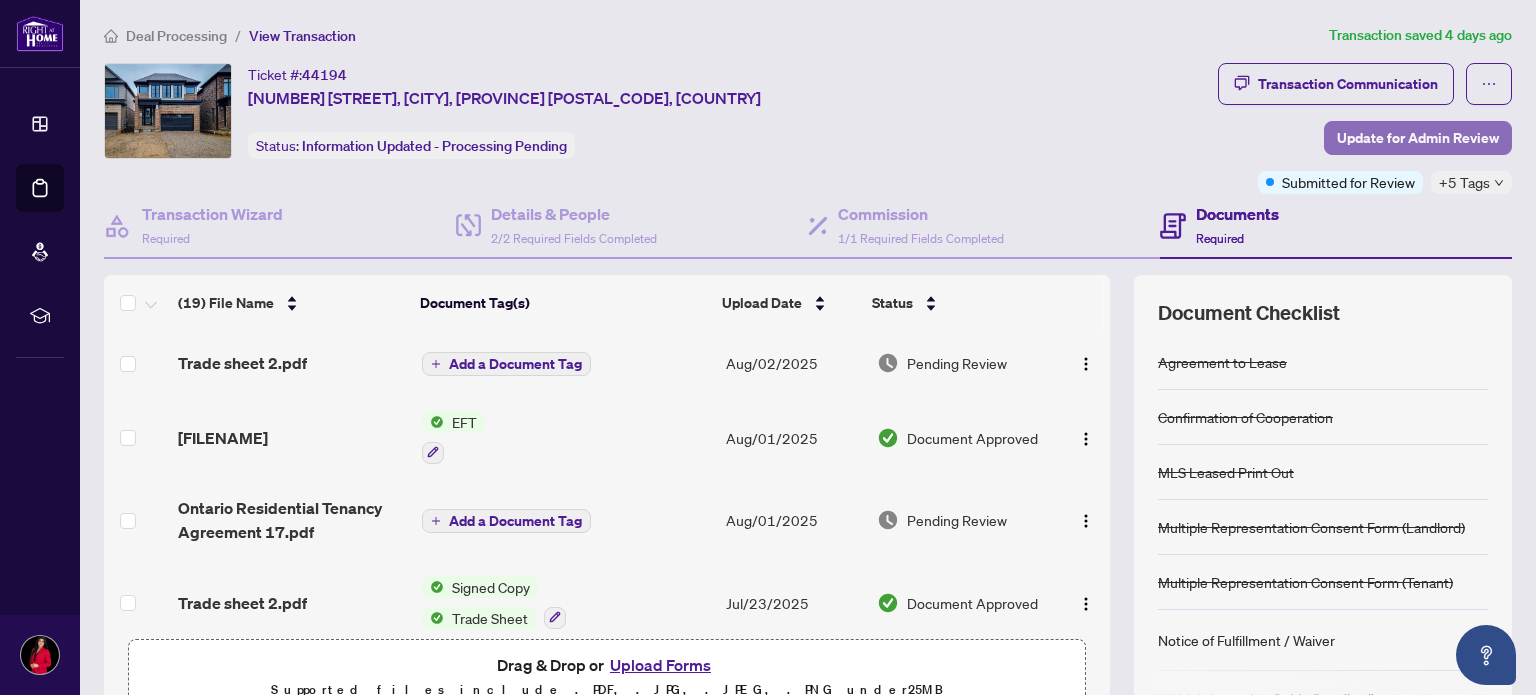 click on "Update for Admin Review" at bounding box center [1418, 138] 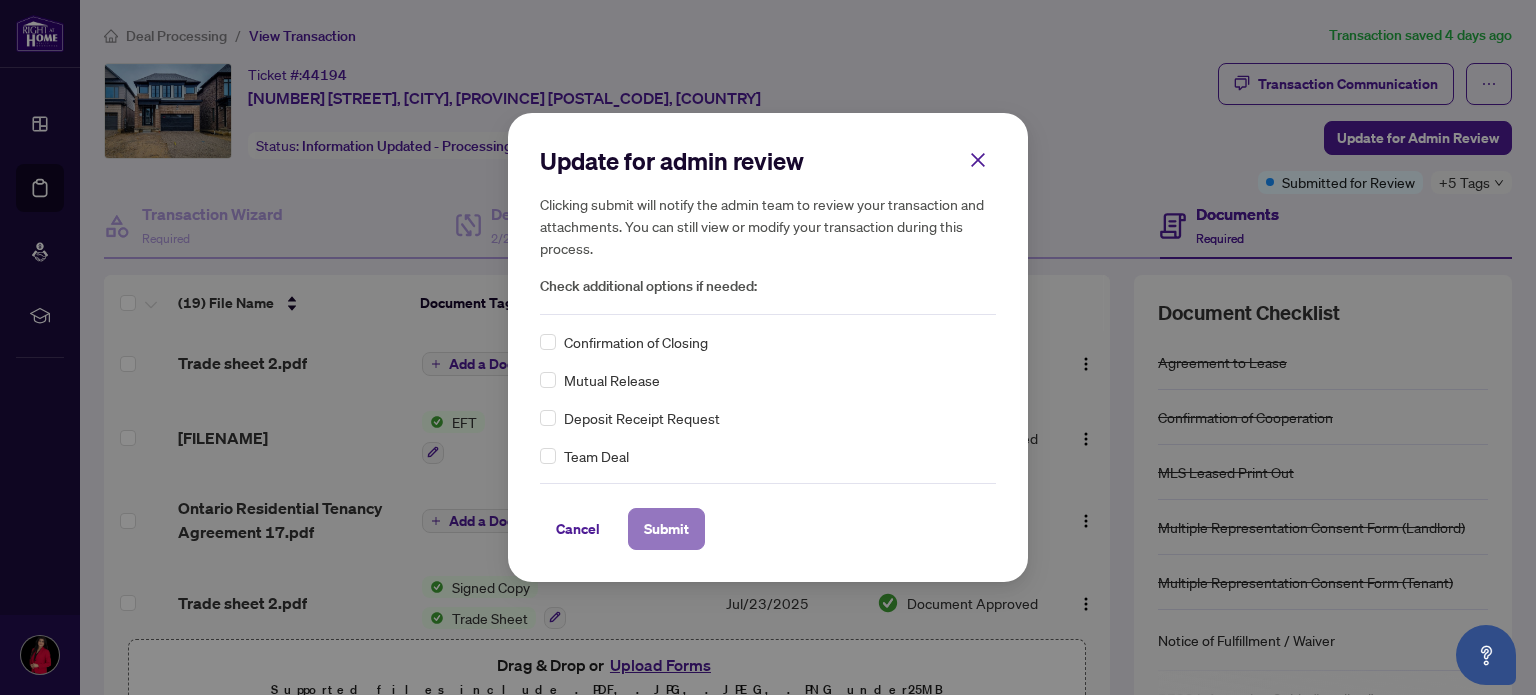 click on "Submit" at bounding box center [666, 529] 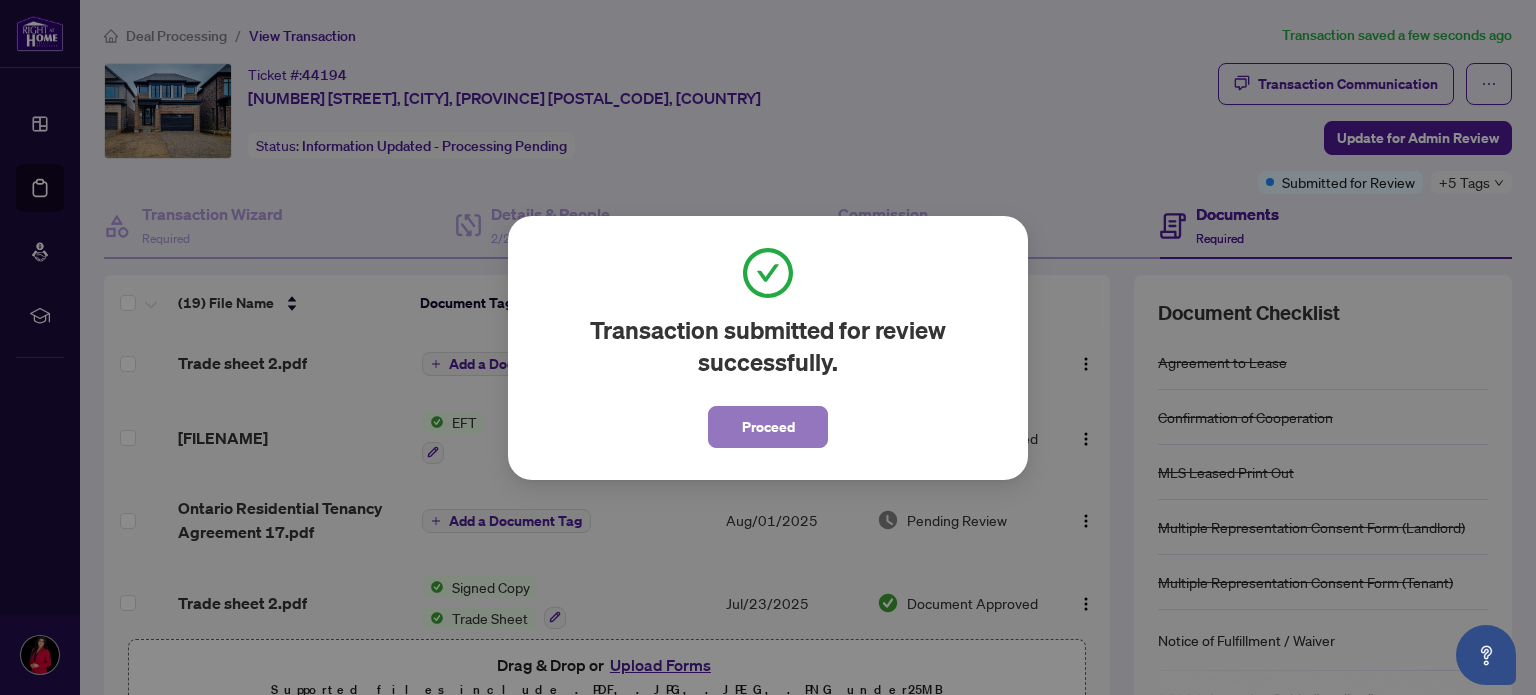 click on "Proceed" at bounding box center [768, 427] 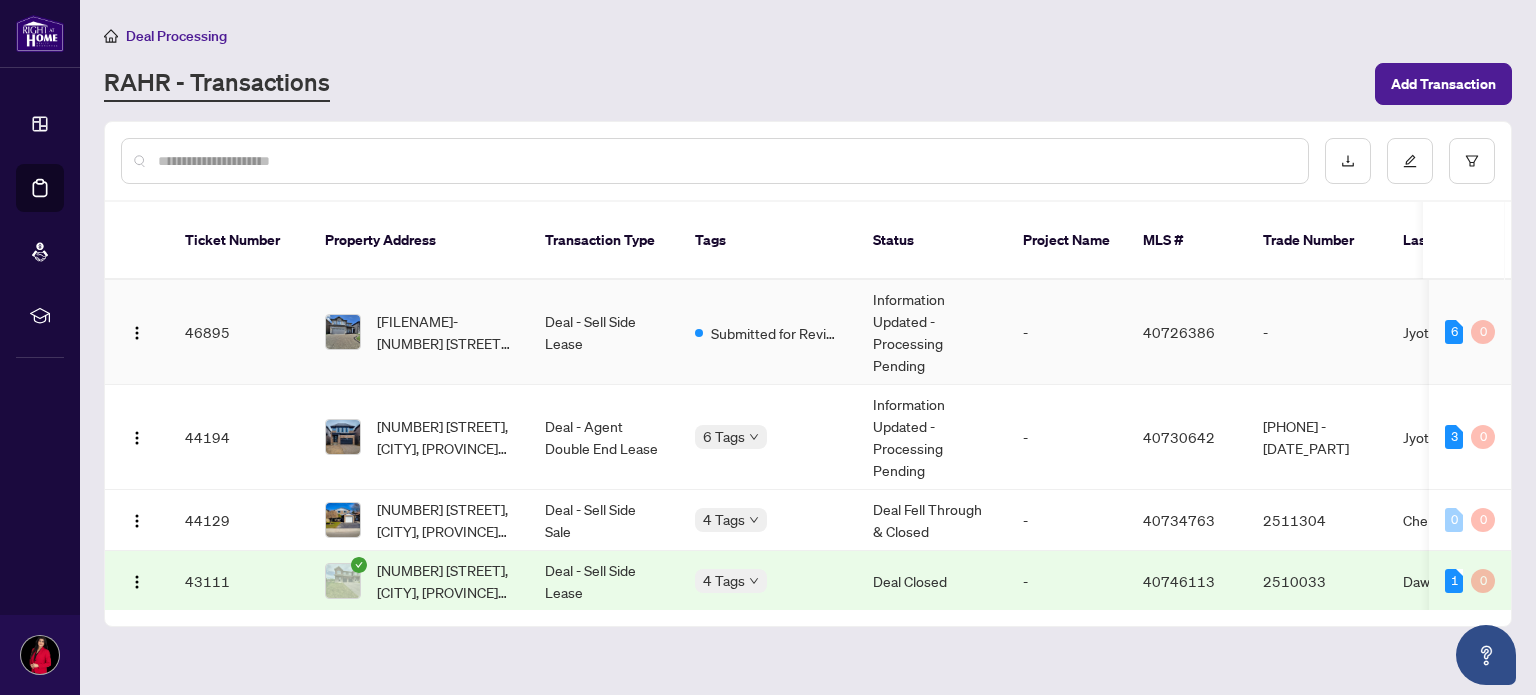 click on "Deal - Sell Side Lease" at bounding box center (604, 332) 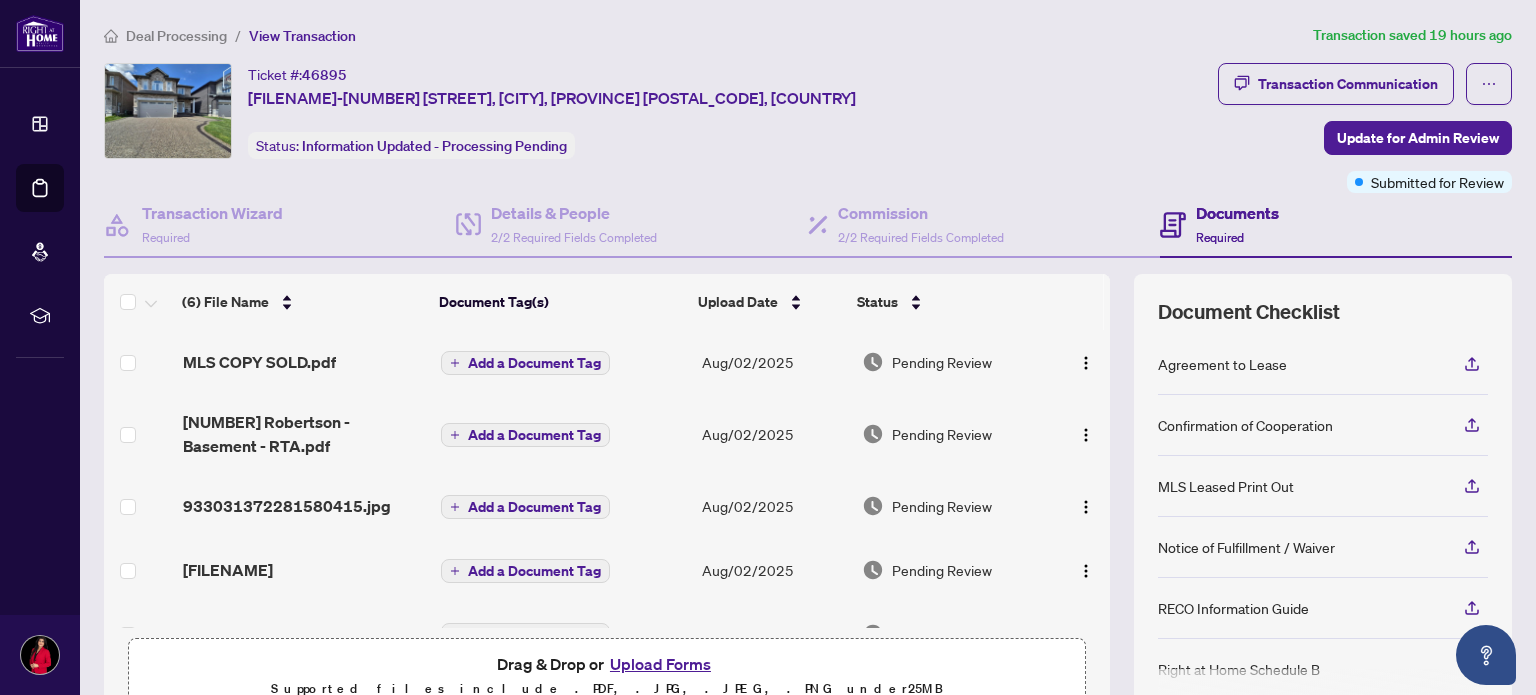 scroll, scrollTop: 3, scrollLeft: 0, axis: vertical 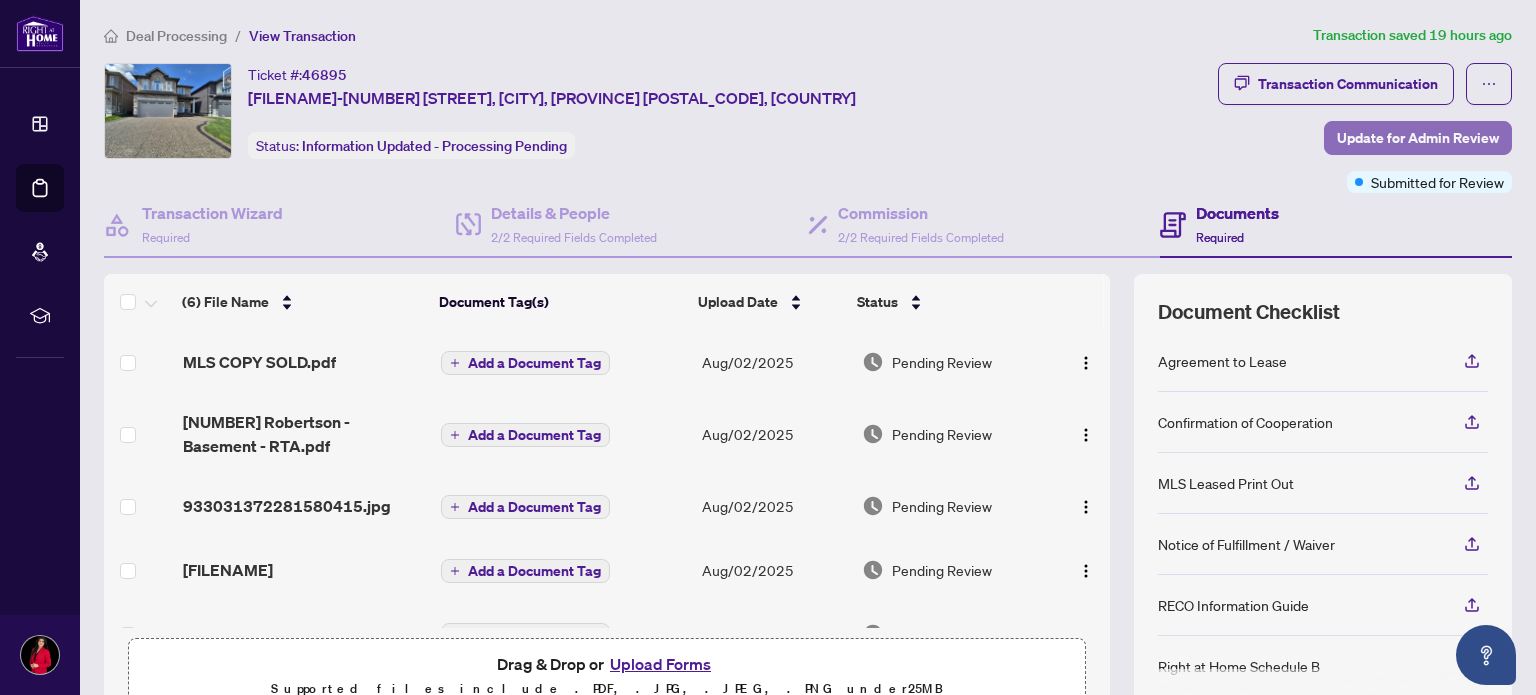 click on "Update for Admin Review" at bounding box center (1418, 138) 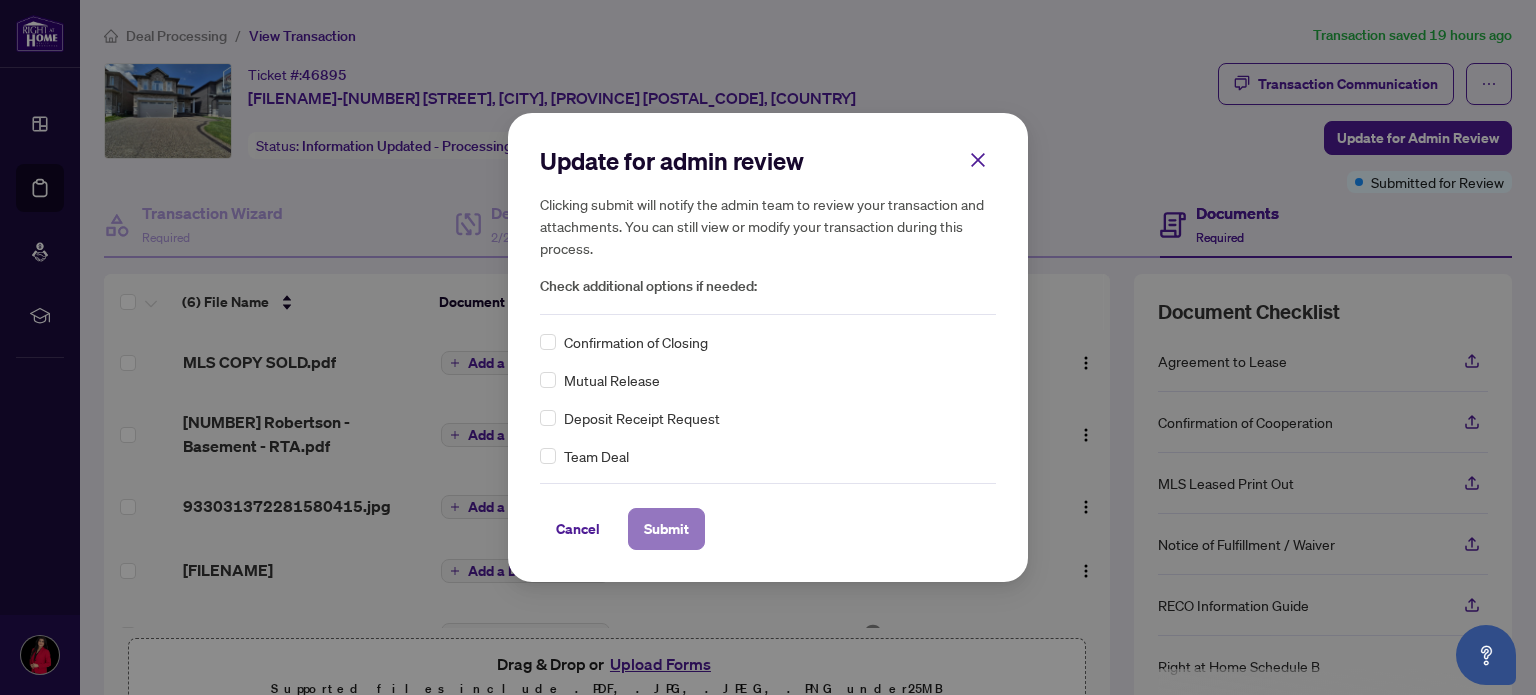 click on "Submit" at bounding box center [666, 529] 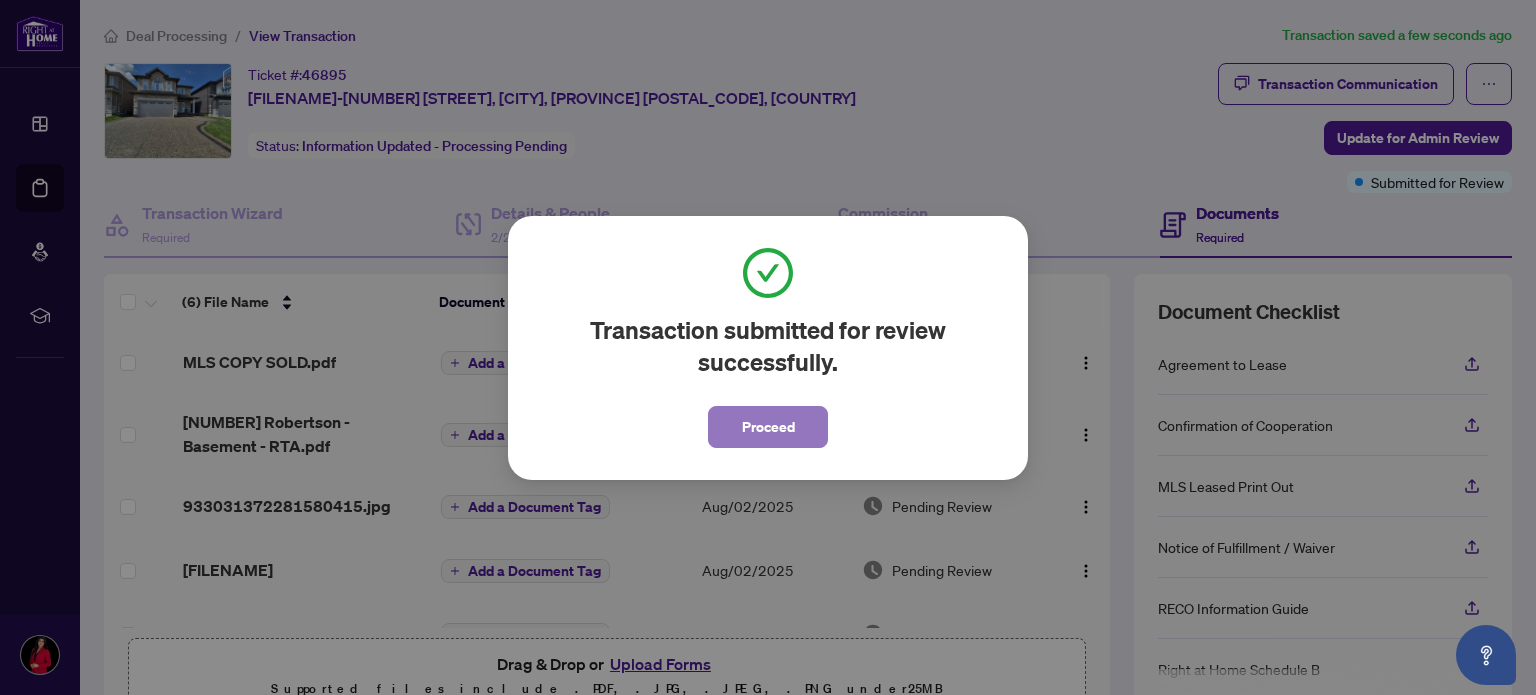 click on "Proceed" at bounding box center [768, 427] 